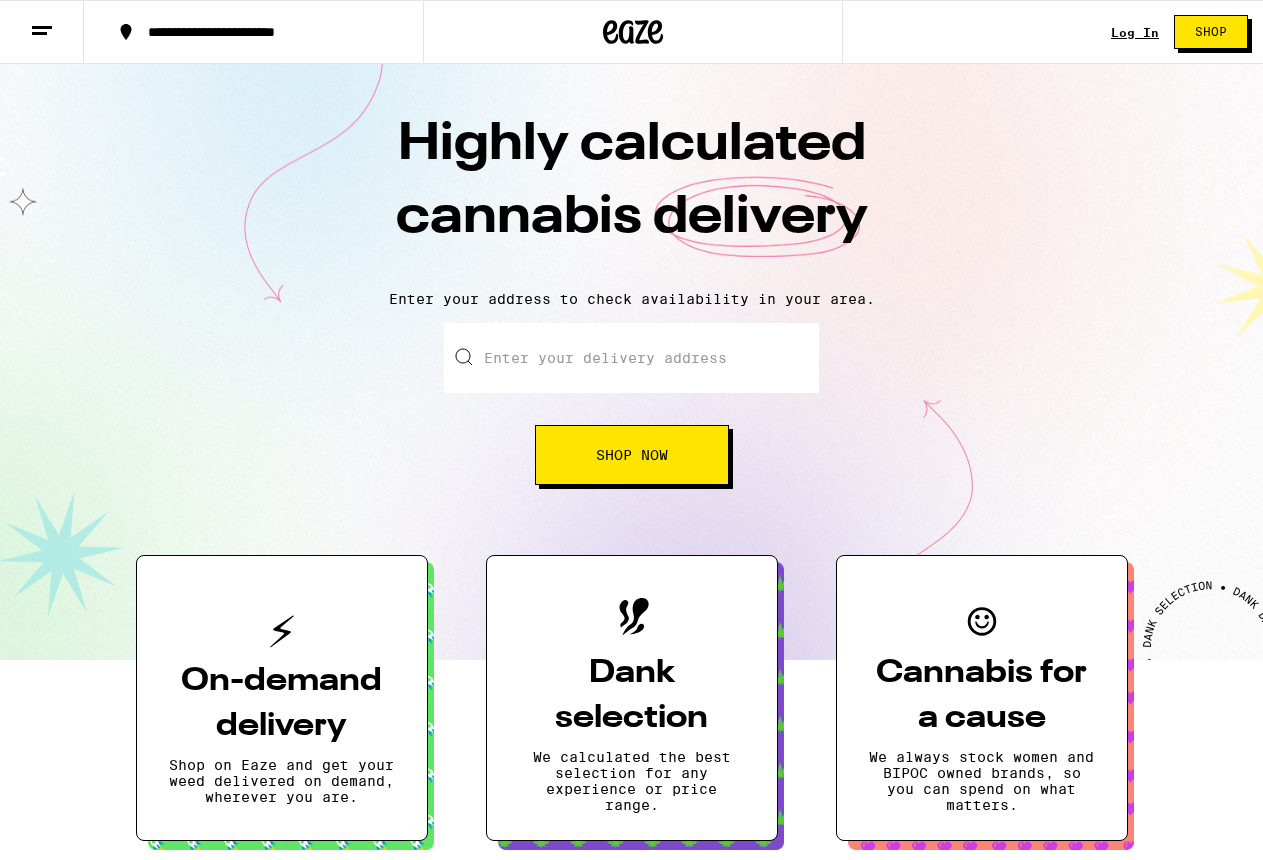 scroll, scrollTop: 0, scrollLeft: 0, axis: both 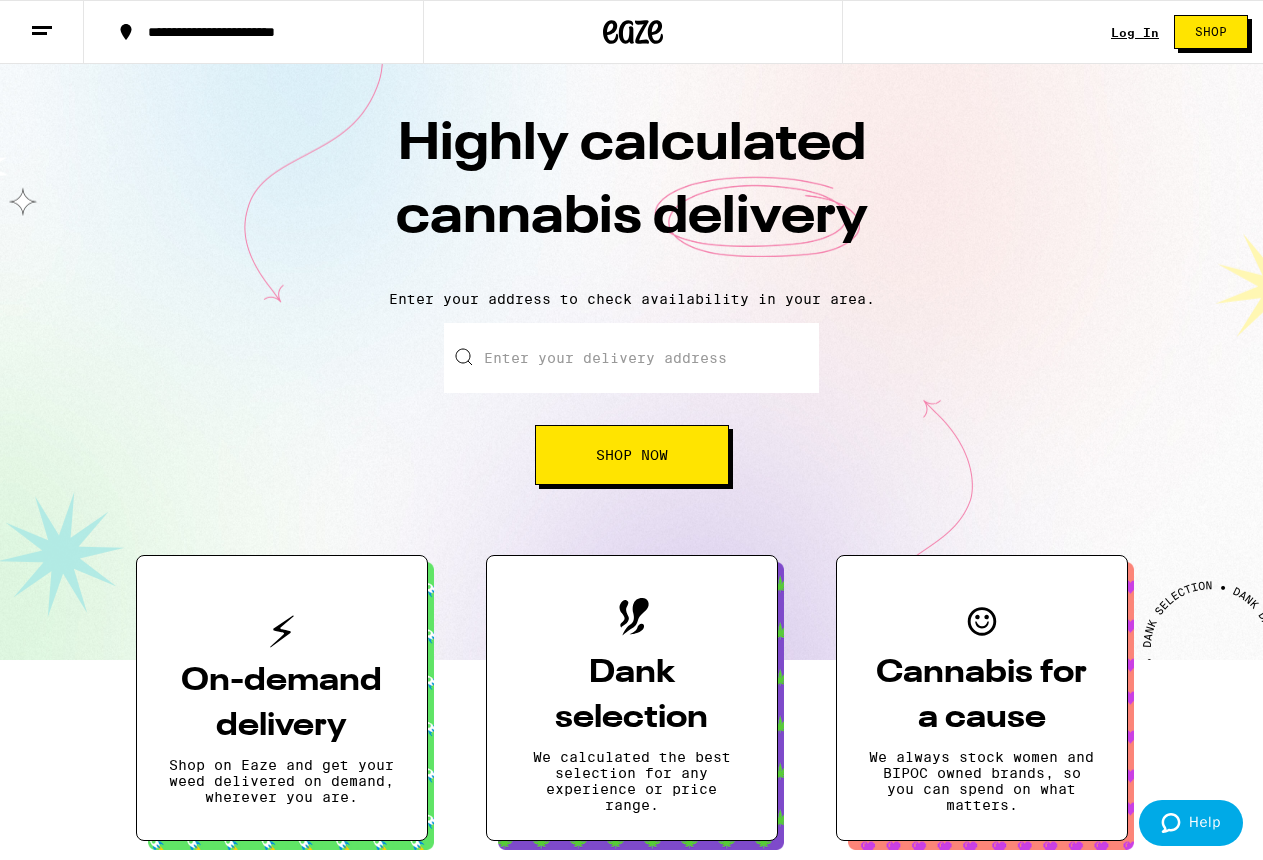 click on "**********" at bounding box center (631, 1647) 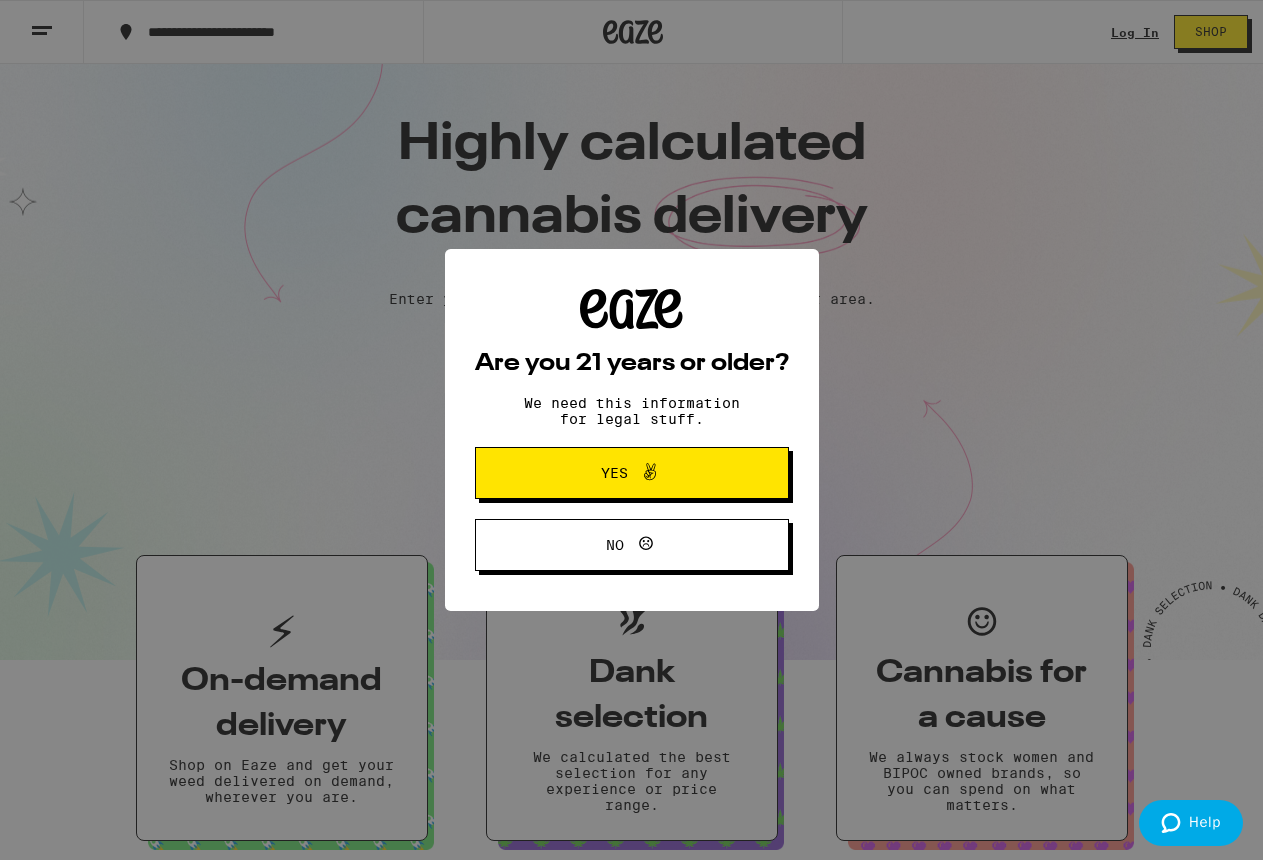 click on "Yes" at bounding box center [632, 473] 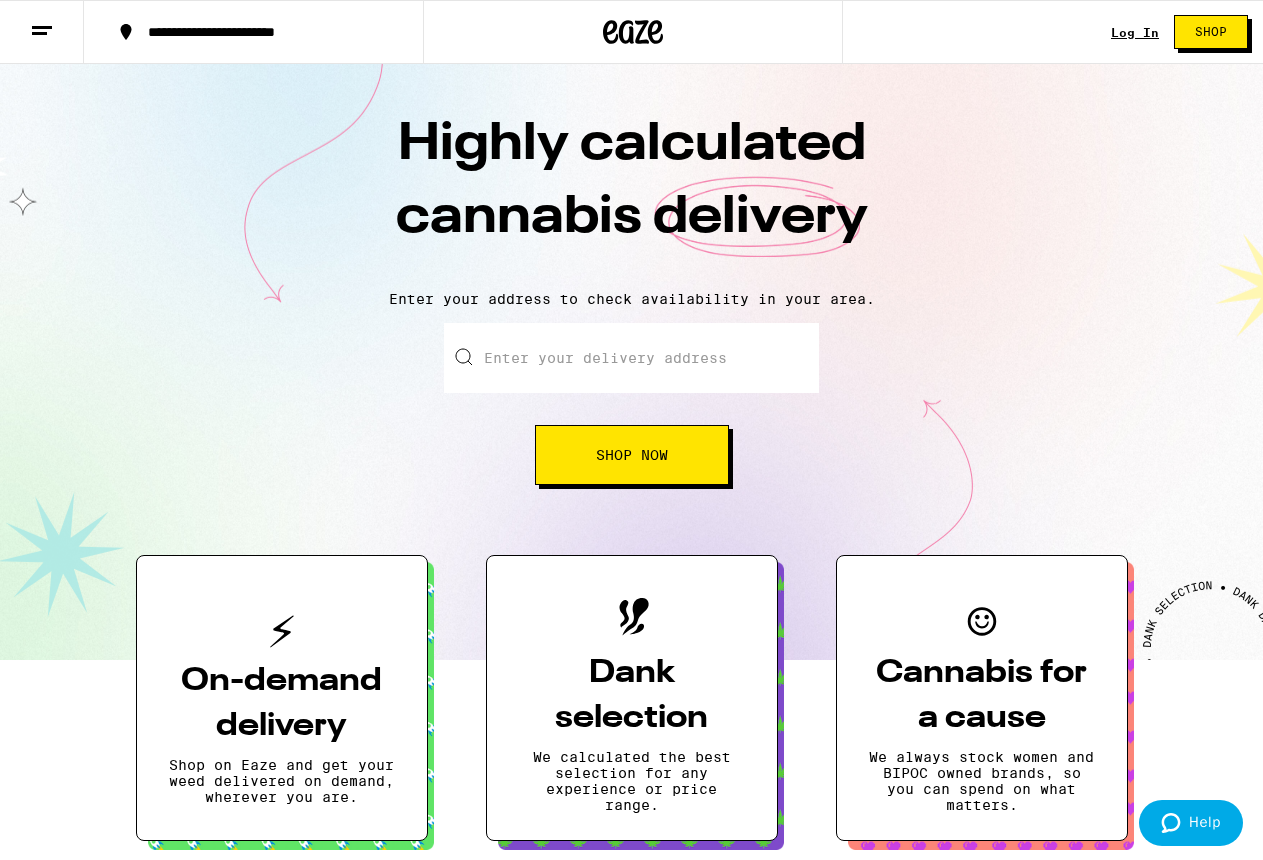 scroll, scrollTop: 0, scrollLeft: 0, axis: both 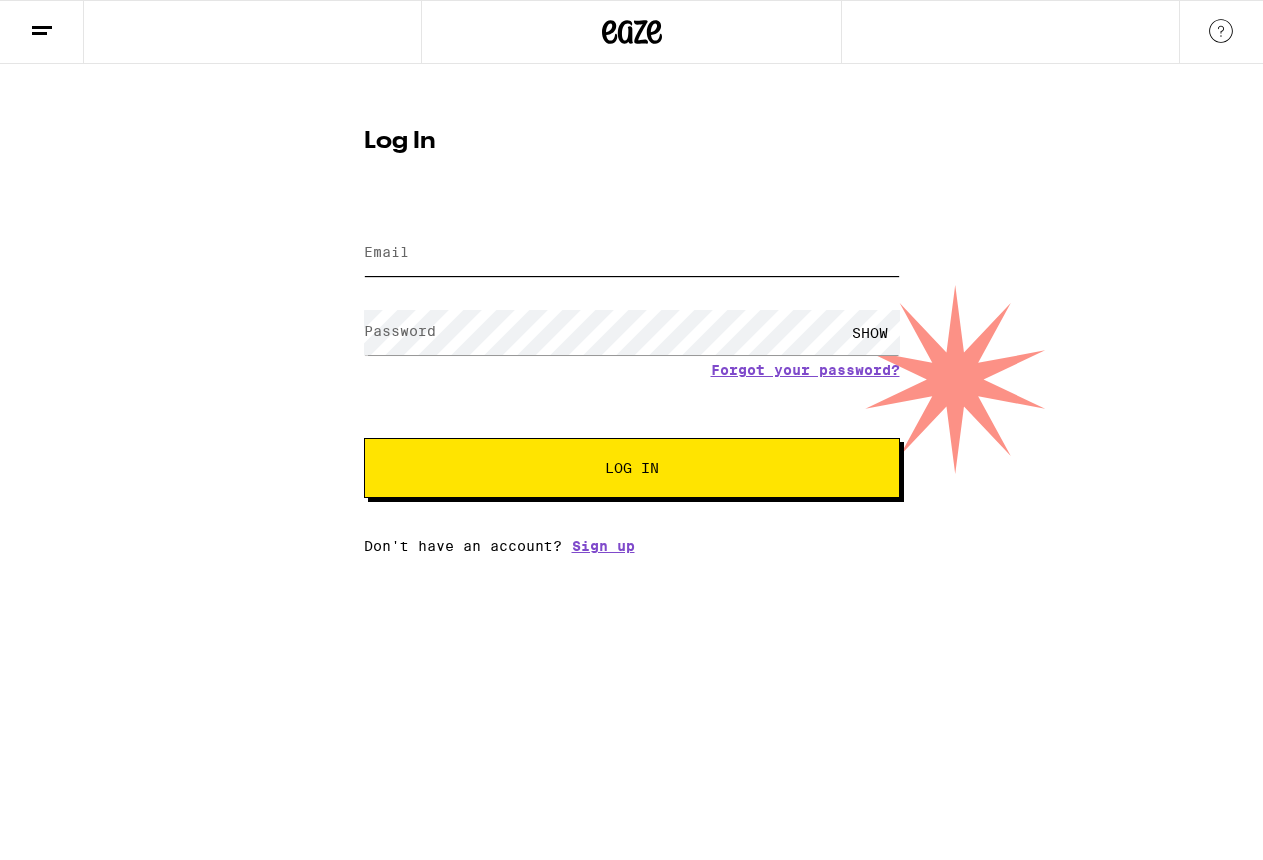 click on "Email" at bounding box center [632, 253] 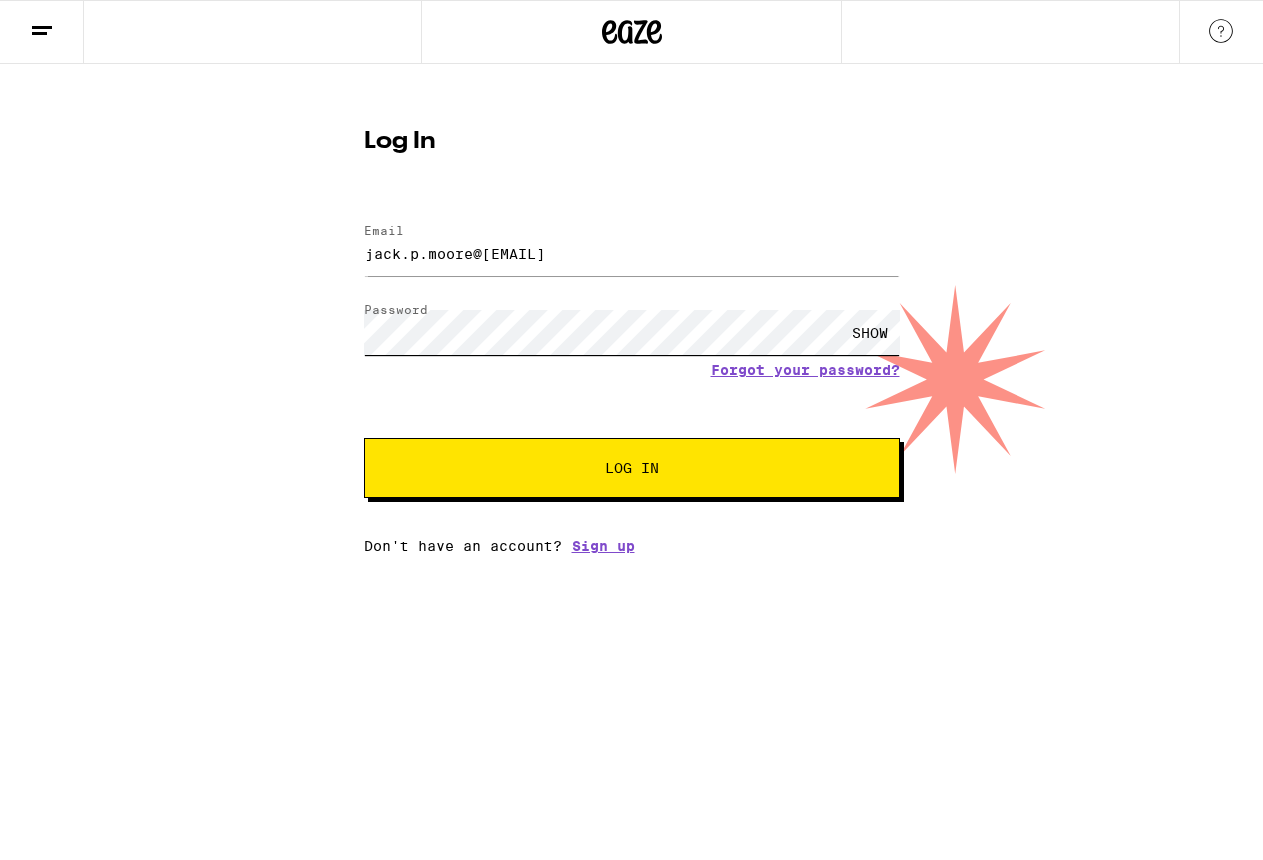 click on "Log In" at bounding box center (632, 468) 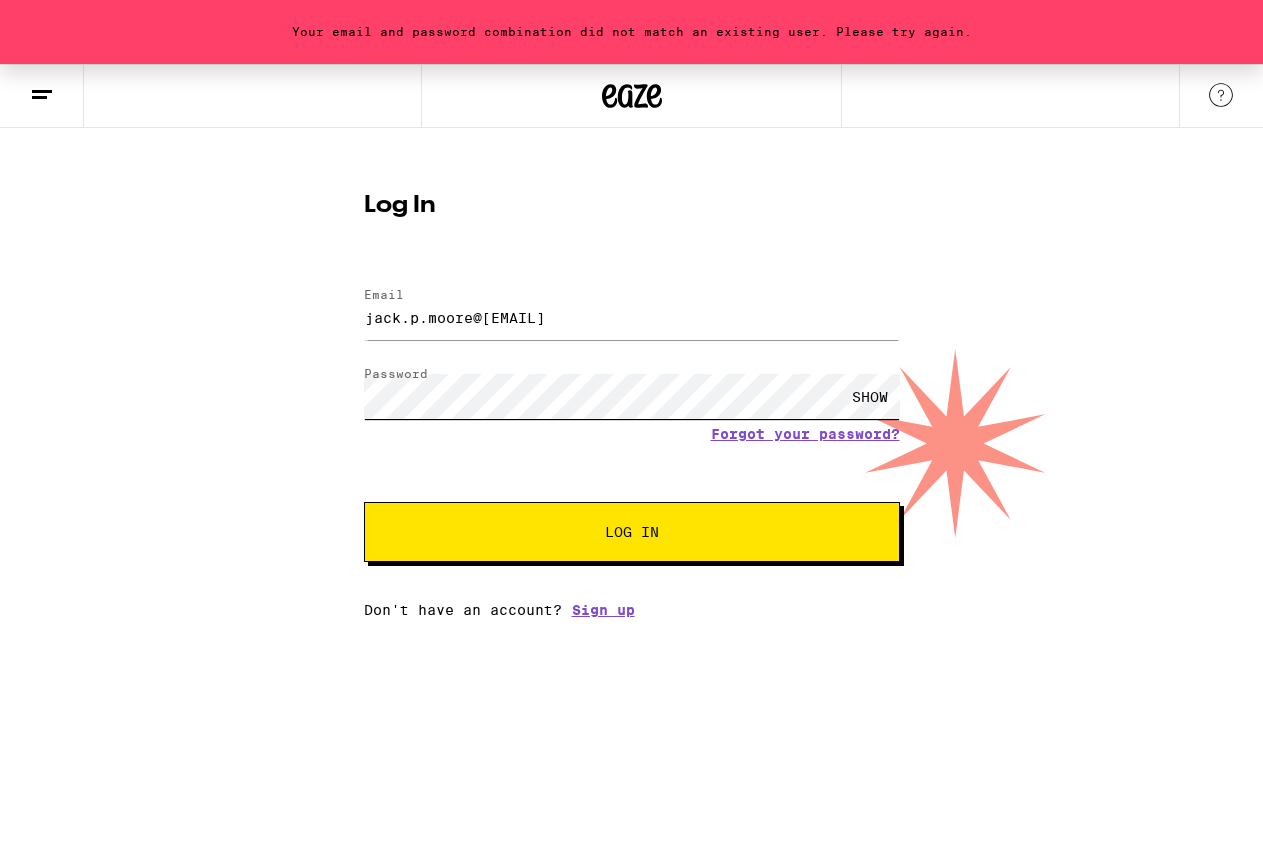 click on "Log In" at bounding box center [632, 532] 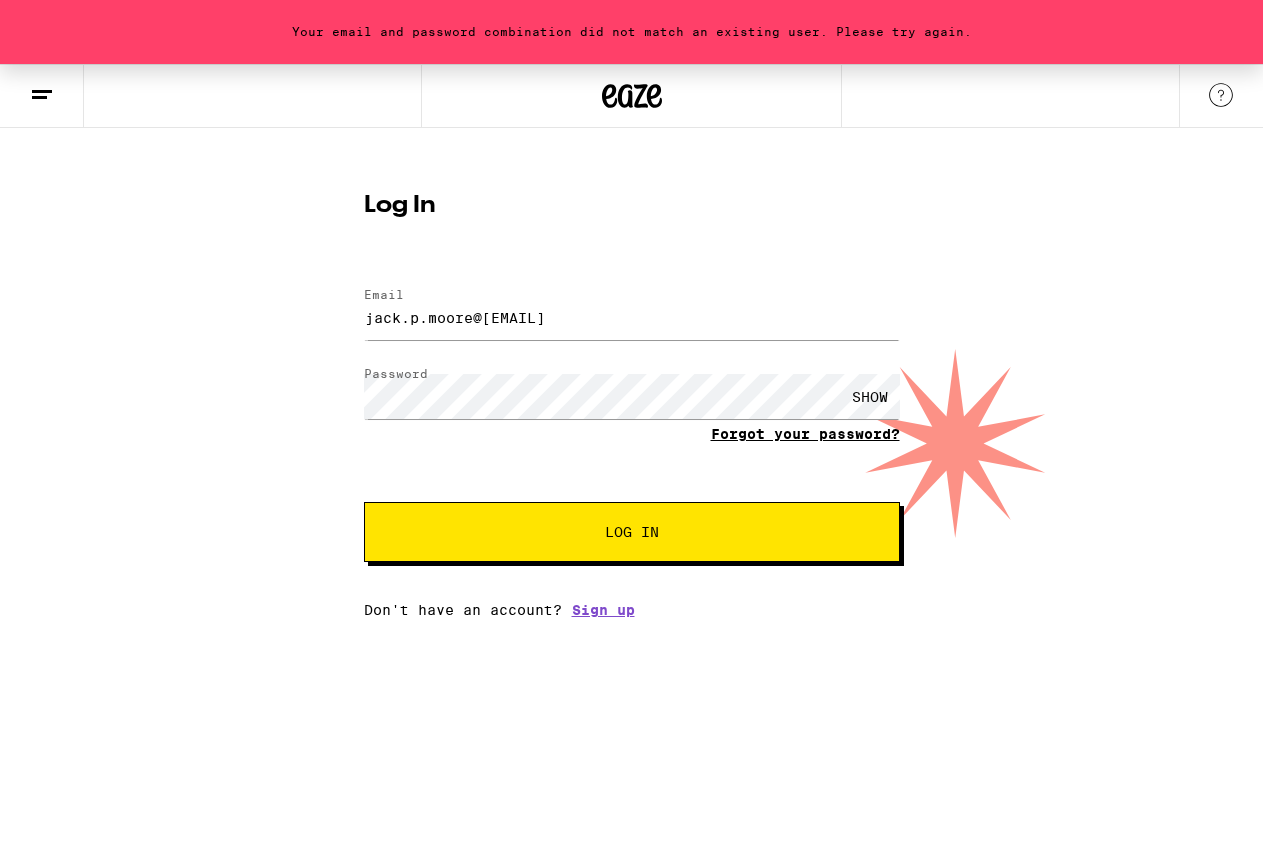 click on "Forgot your password?" at bounding box center [805, 434] 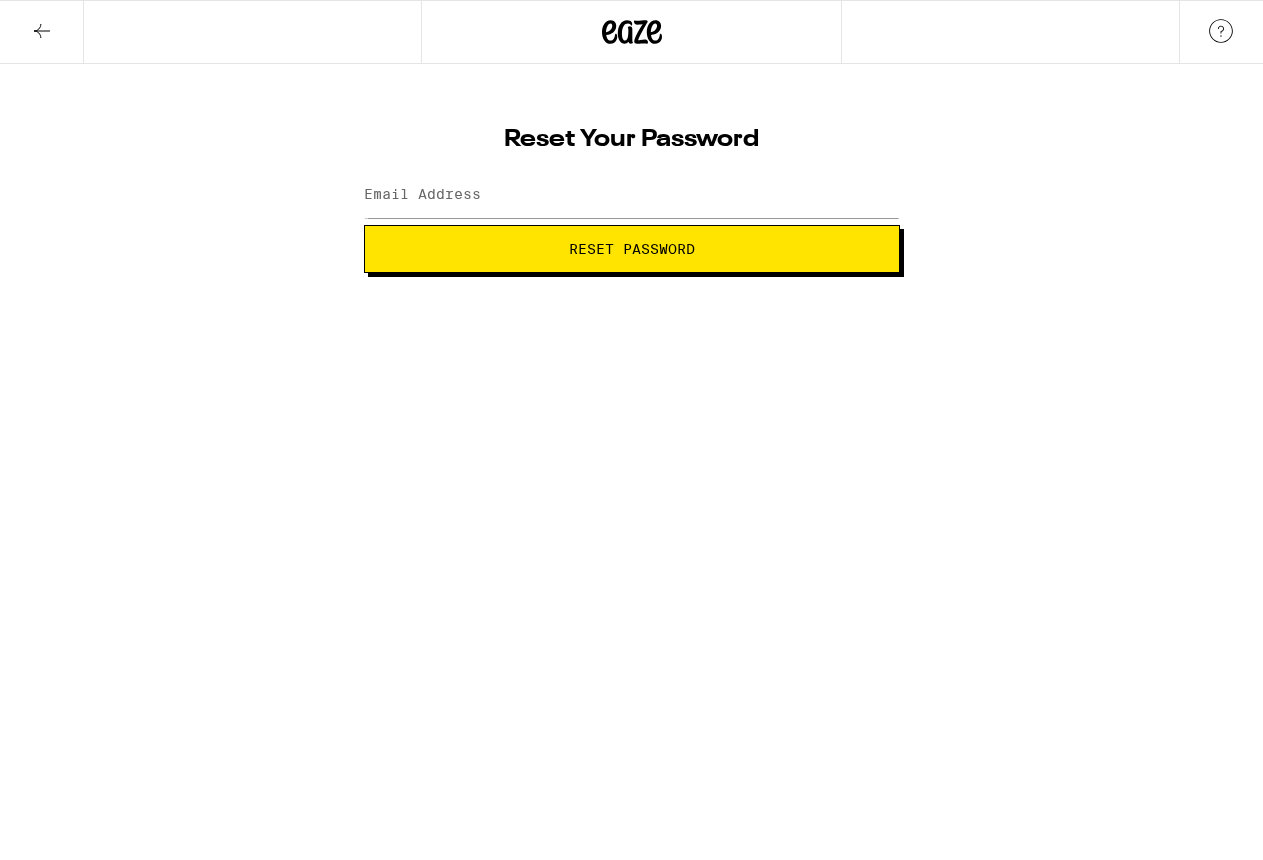 click on "Reset Password" at bounding box center [632, 249] 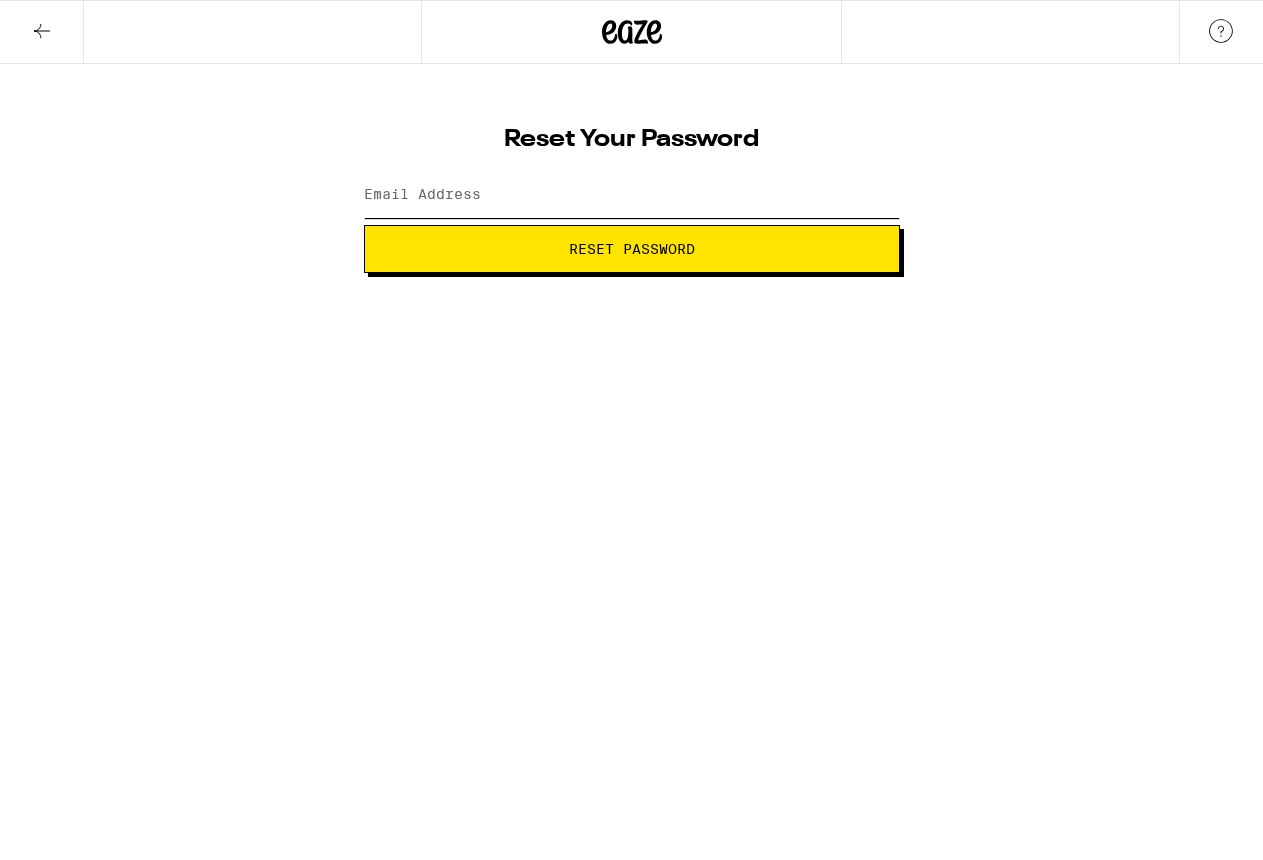 click on "Email Address" at bounding box center [632, 195] 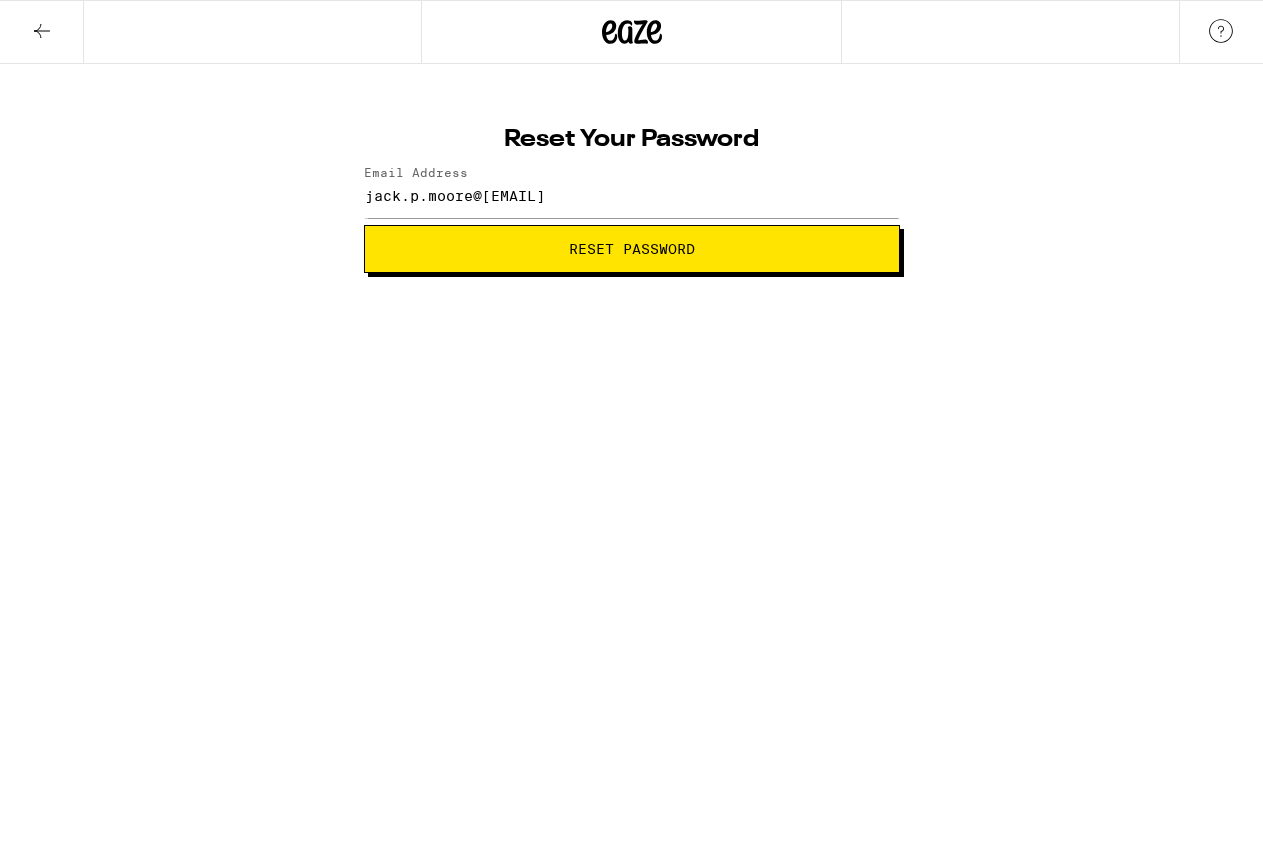 click on "Reset Password" at bounding box center [632, 249] 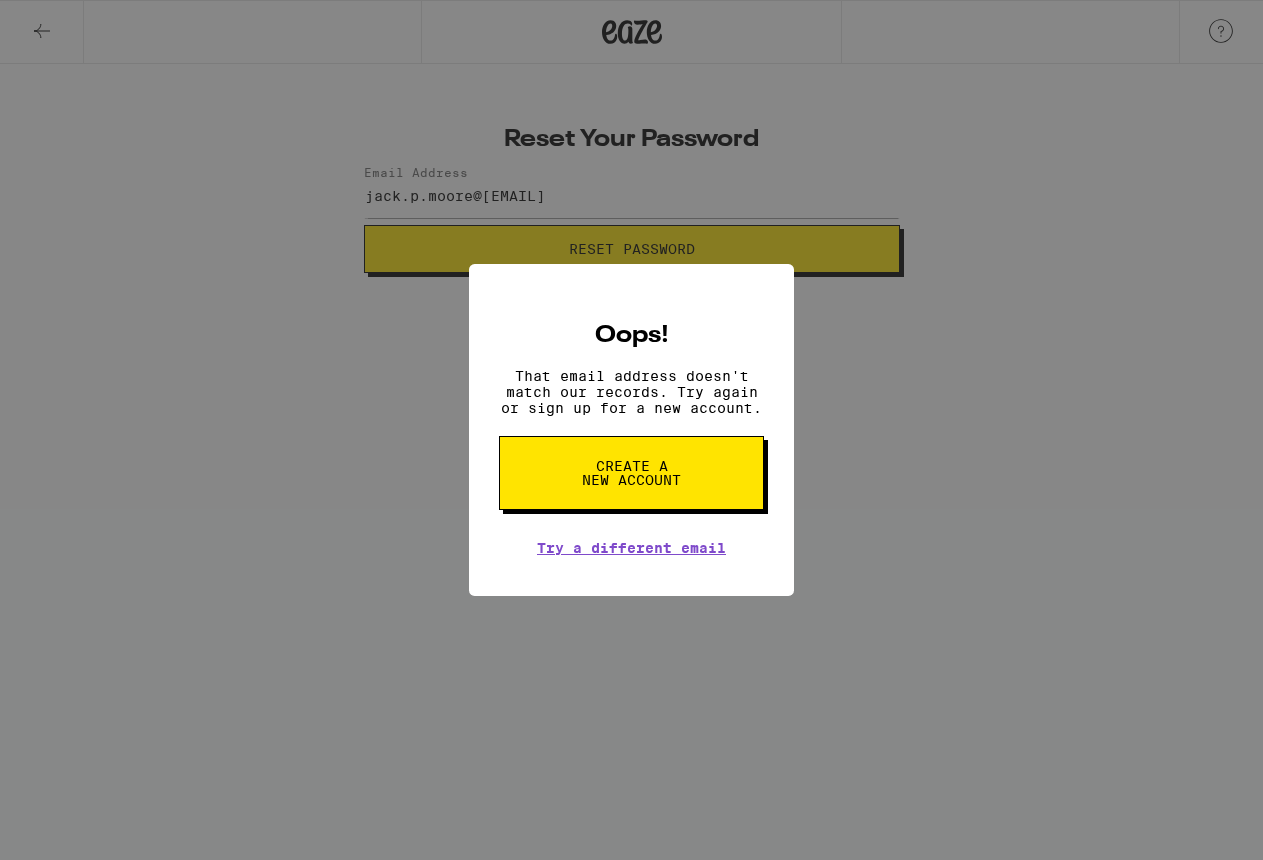 click on "Oops! That email address doesn't match our records. Try again or sign up for a new account. Create a new account Try a different email" at bounding box center (631, 430) 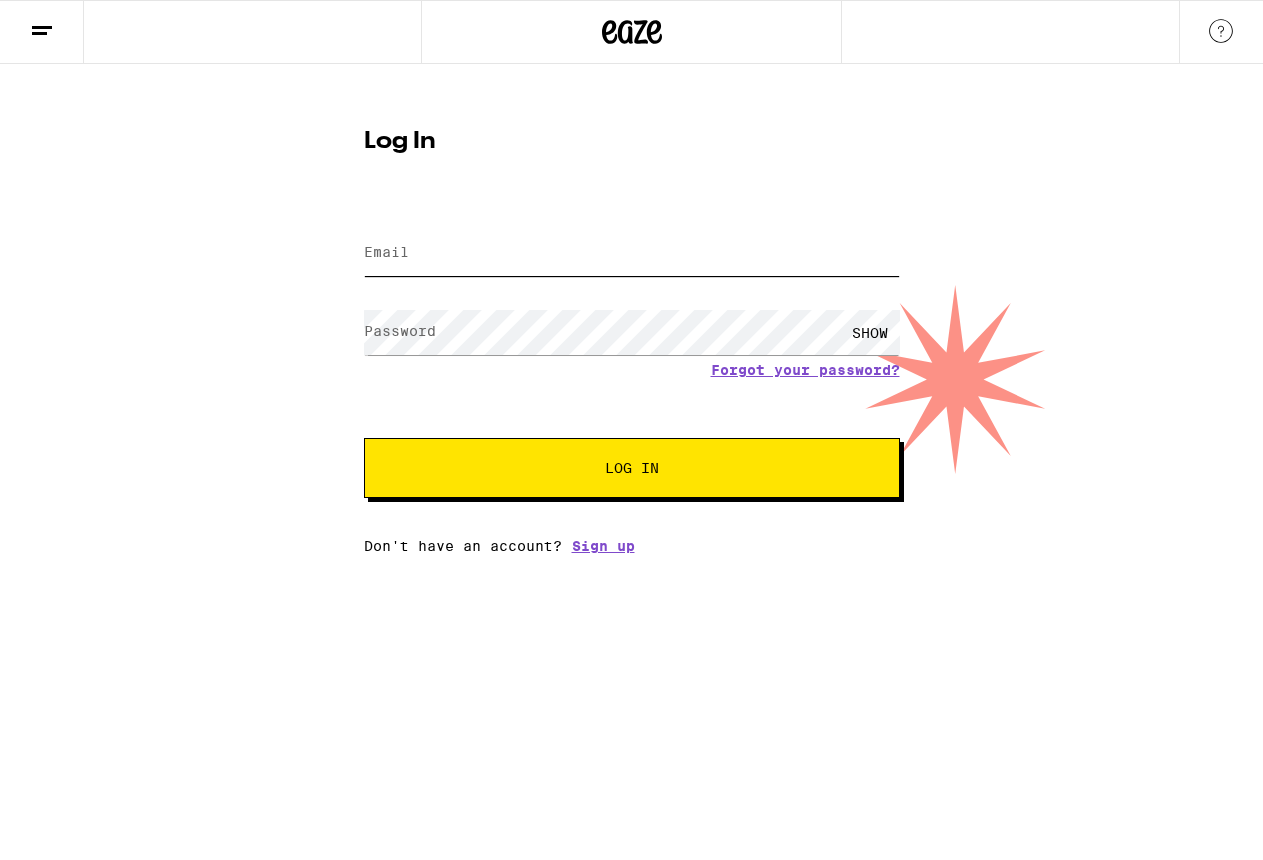 click on "Email" at bounding box center (632, 253) 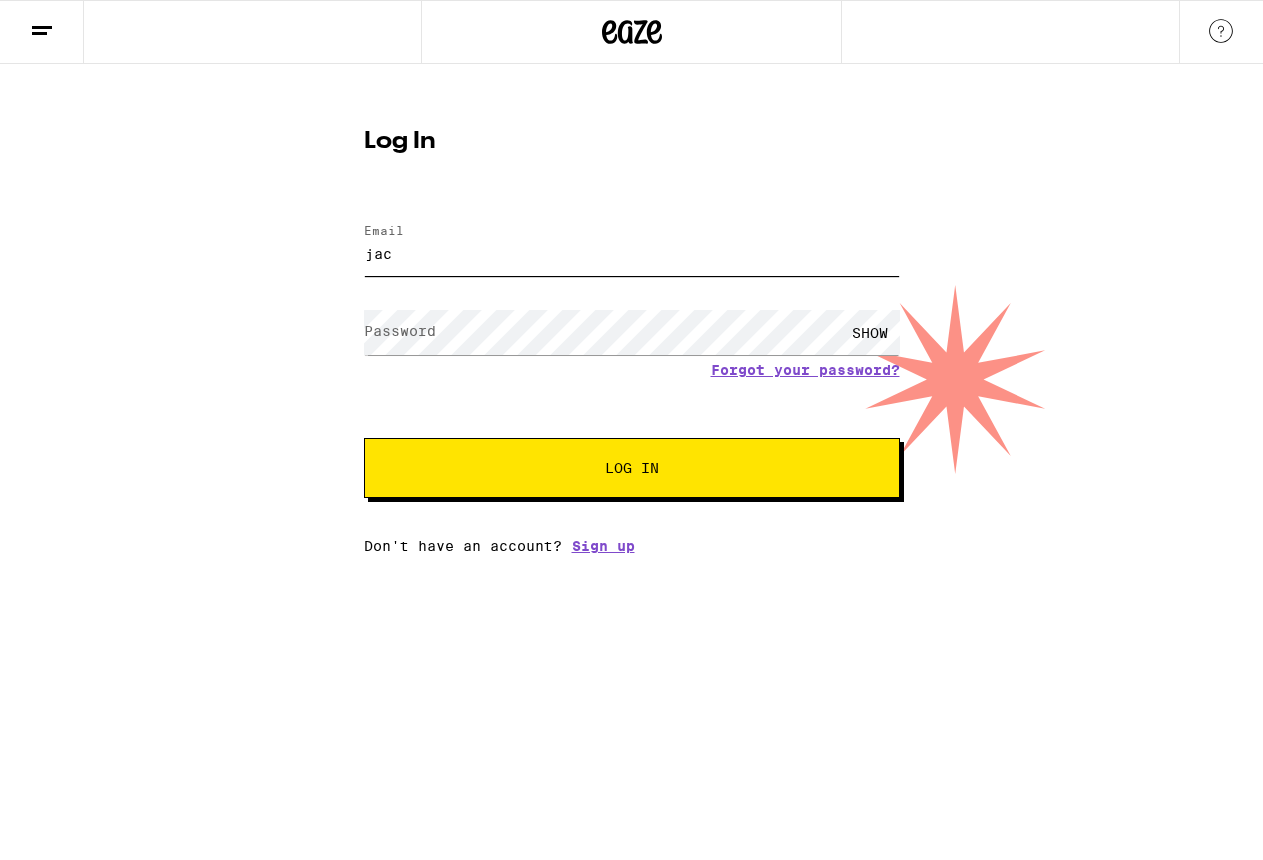 type on "jaclyn.p.moore@[EMAIL]" 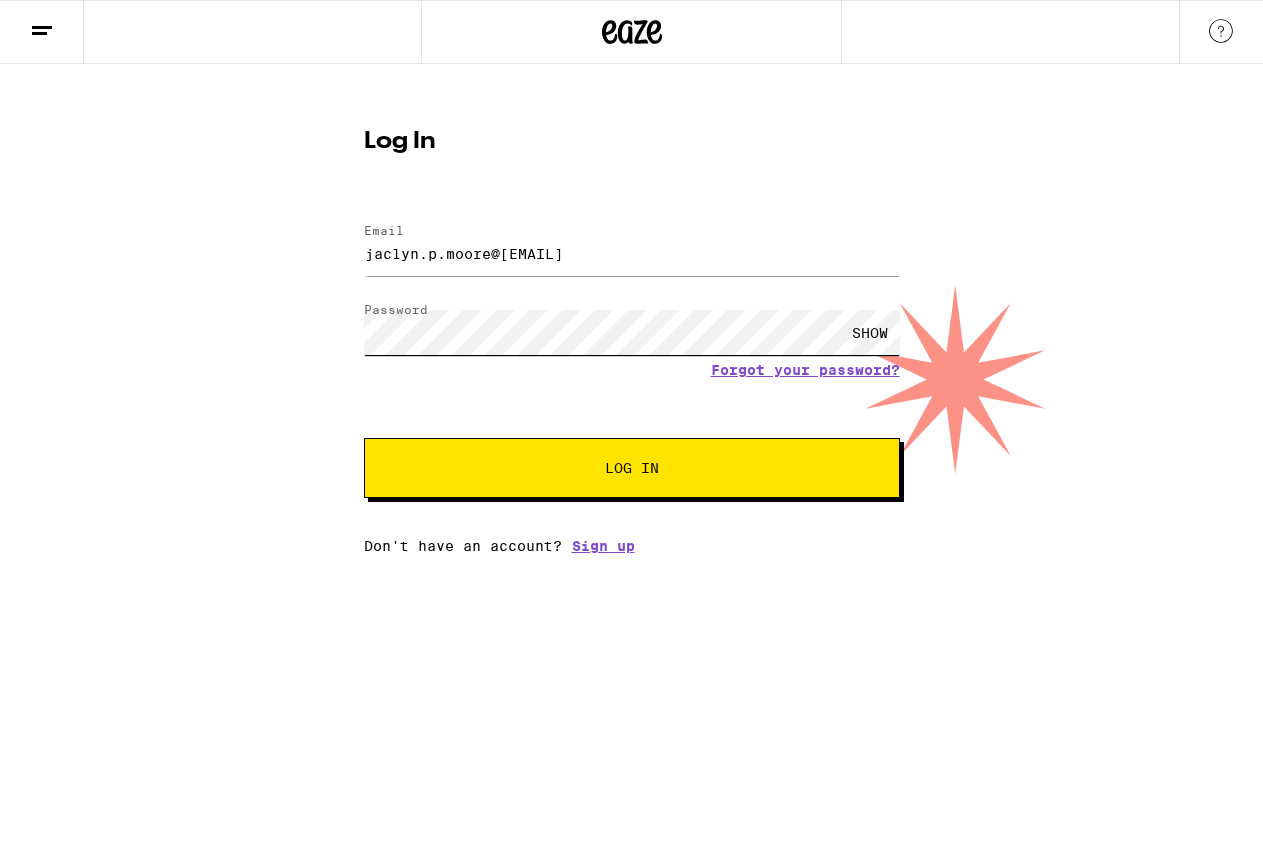click on "Log In" at bounding box center (632, 468) 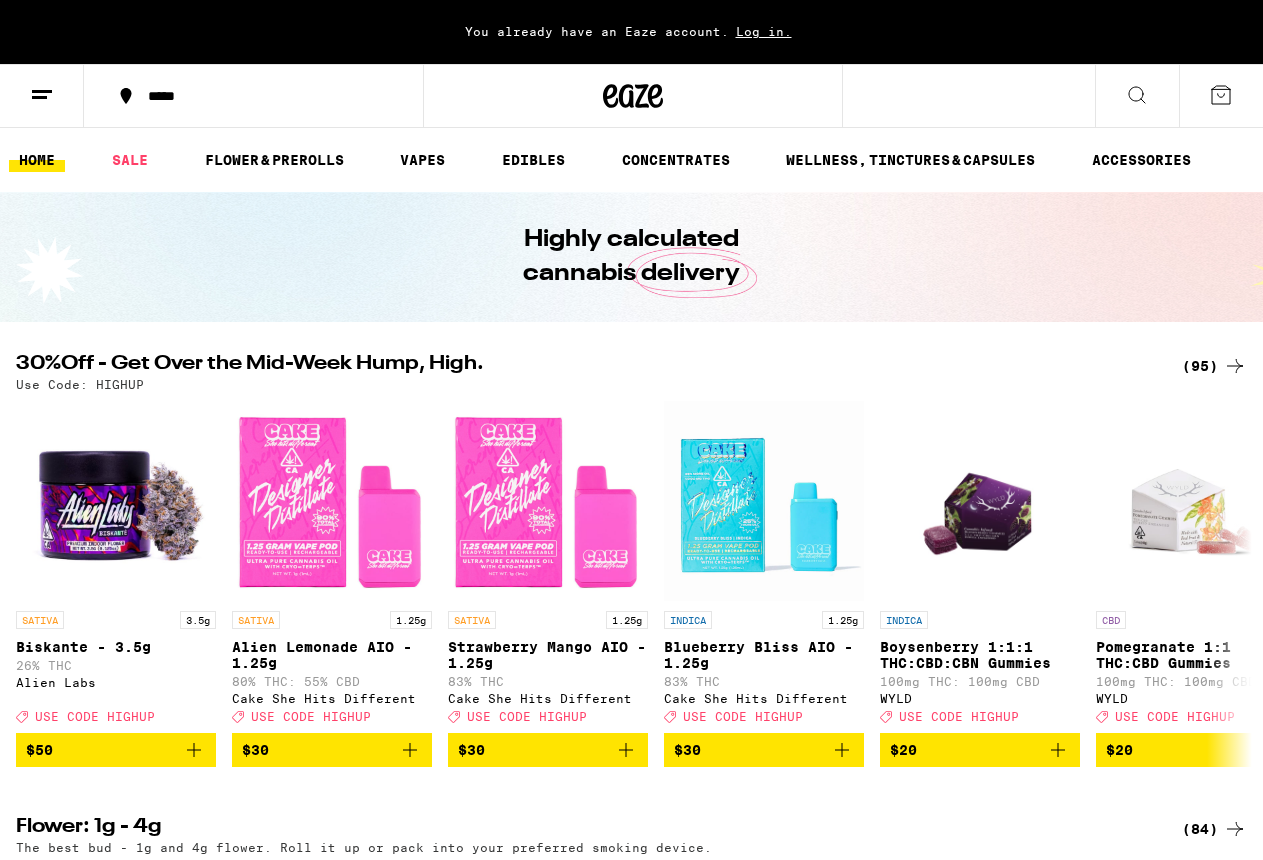 scroll, scrollTop: 0, scrollLeft: 0, axis: both 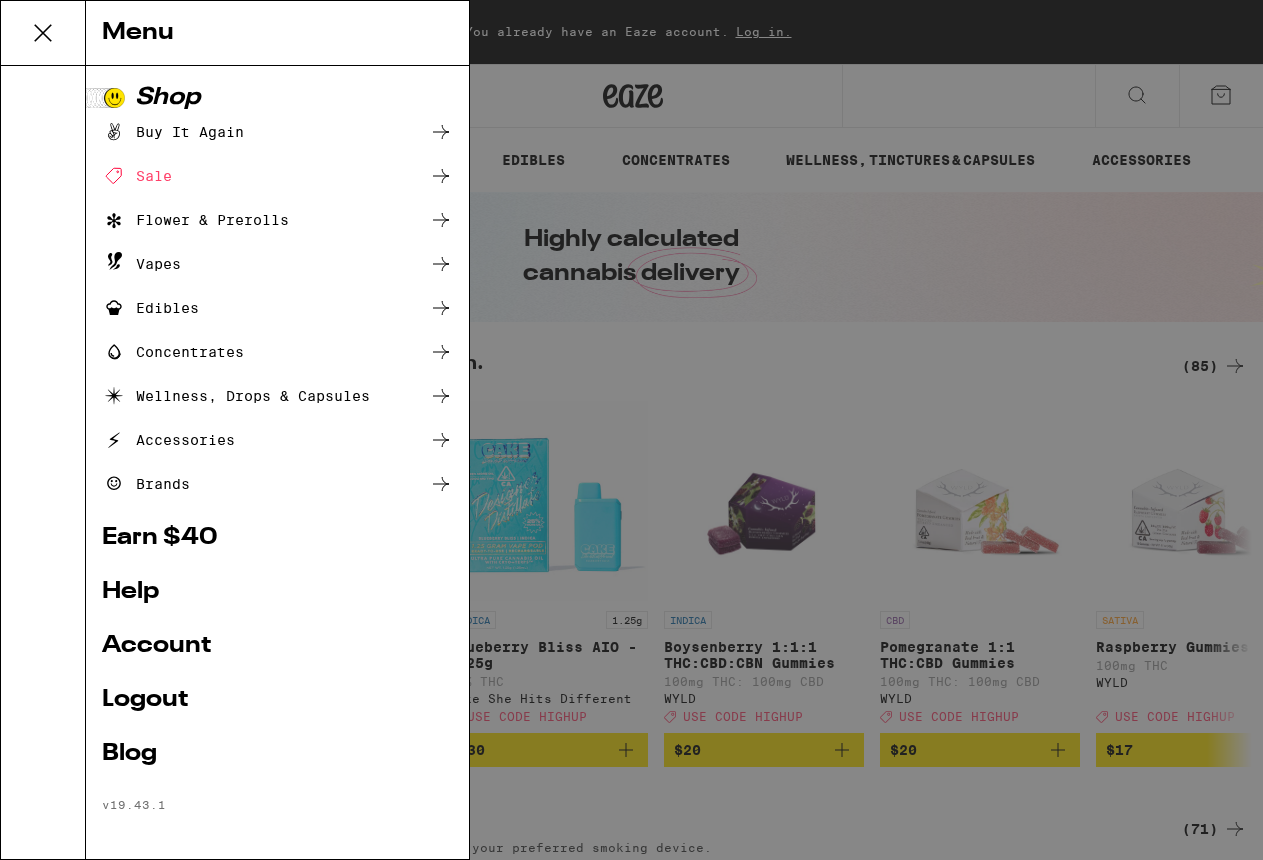 click on "Account" at bounding box center (277, 646) 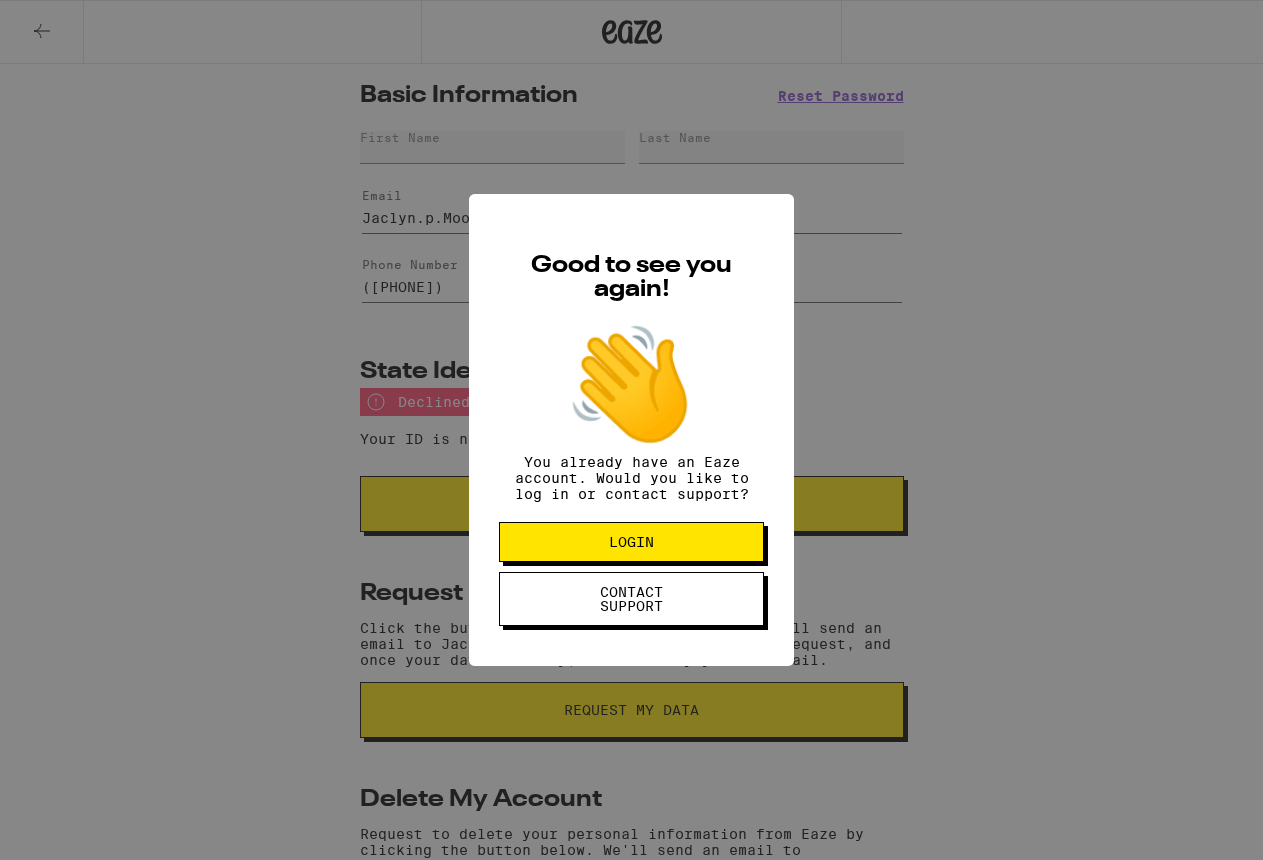 click on "CONTACT SUPPORT" at bounding box center (631, 599) 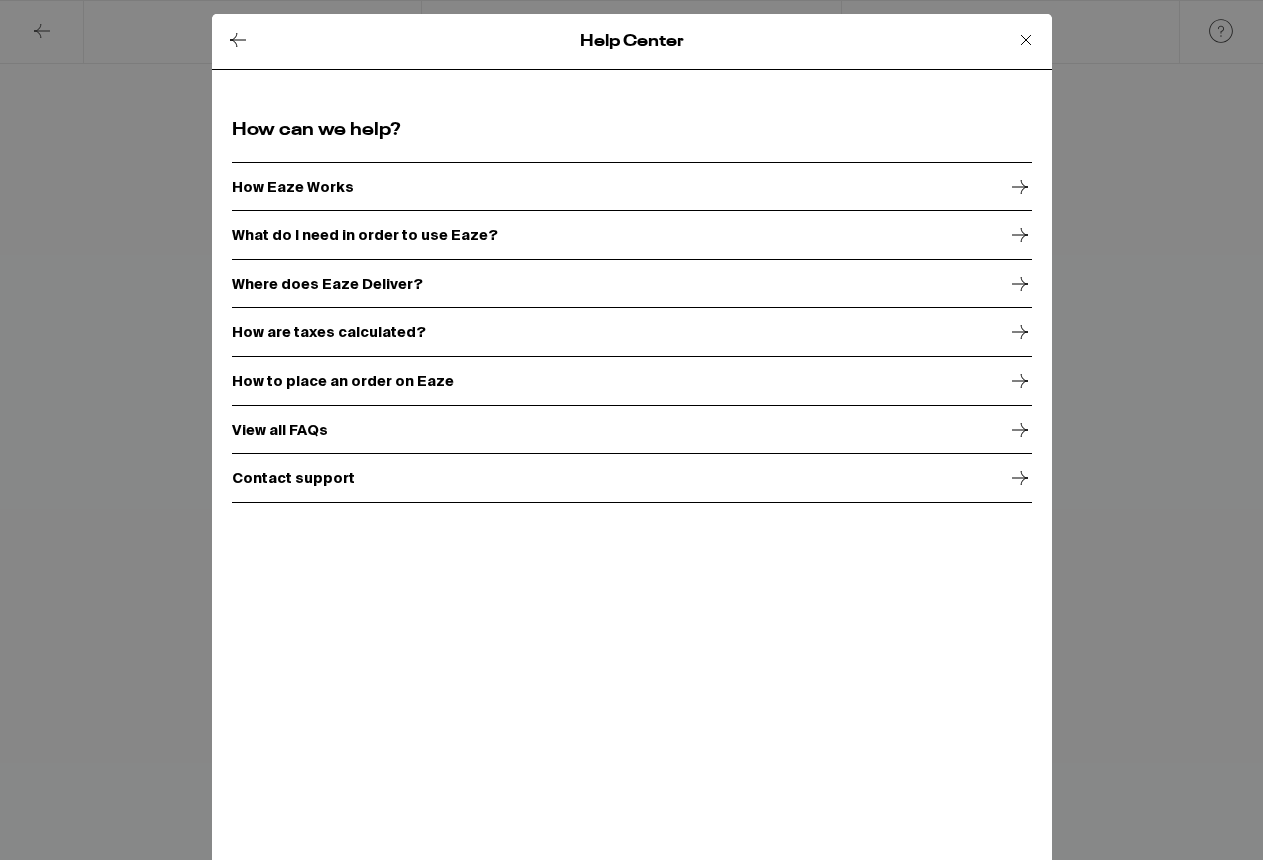 click on "Help Center How can we help? How Eaze Works What do I need in order to use Eaze? Where does Eaze Deliver? How are taxes calculated? How to place an order on Eaze View all FAQs Contact support" at bounding box center (631, 430) 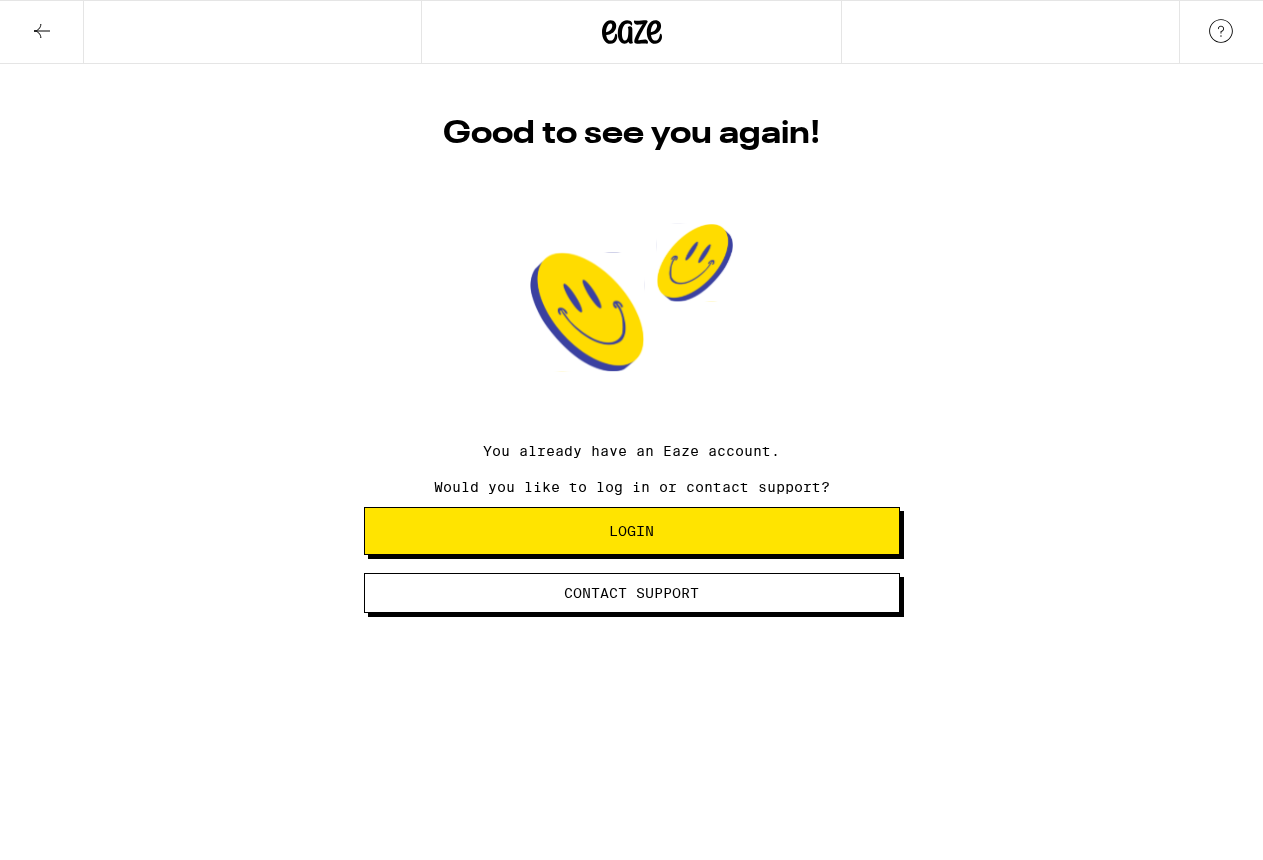 click on "Contact Support" at bounding box center (631, 593) 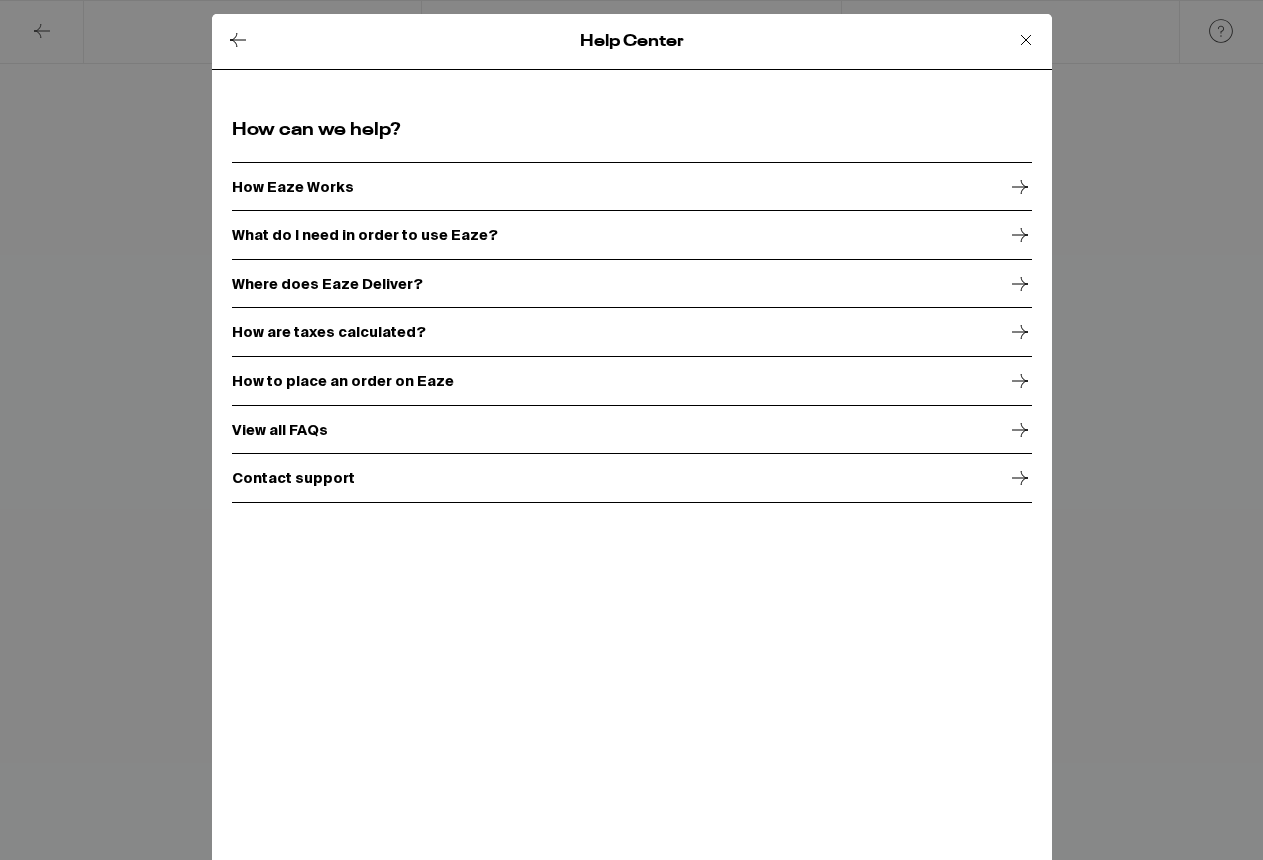 click on "Contact support" at bounding box center [632, 478] 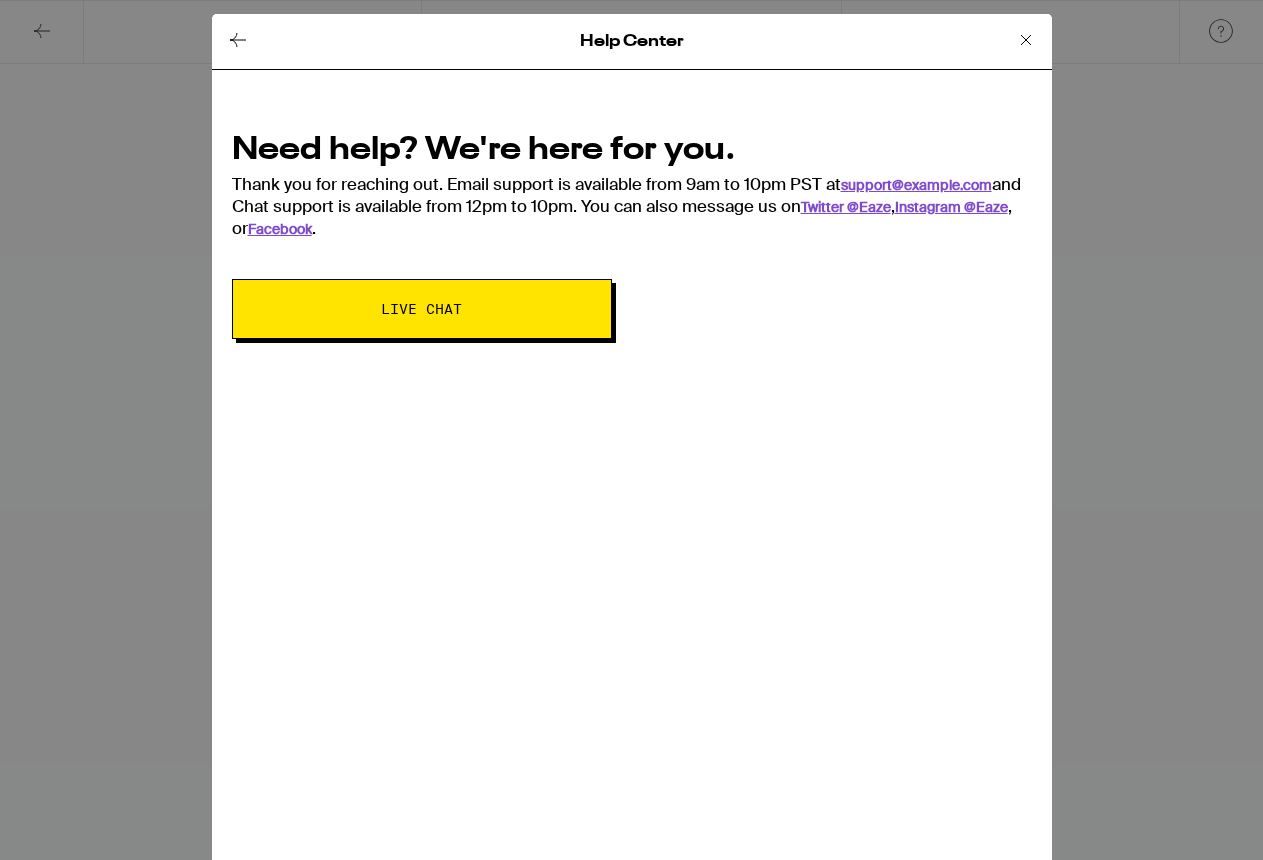 click on "Need help? We're here for you. Thank you for reaching out. Email support is available from 9am to 10pm PST at support@[EMAIL] and Chat support is available from 12pm to 10pm. You can also message us on Twitter @Eaze , Instagram @Eaze , or Facebook . Live Chat" at bounding box center (632, 228) 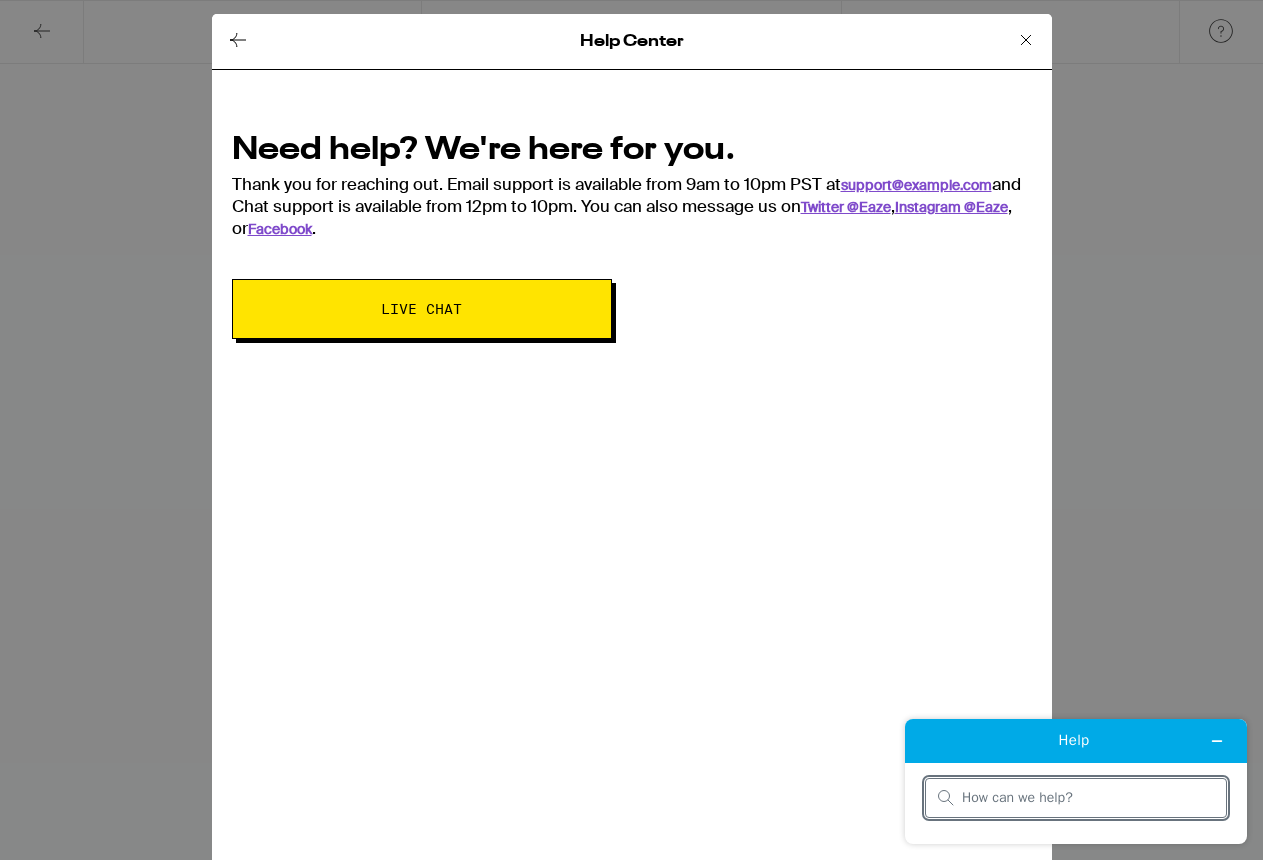 click at bounding box center [1088, 798] 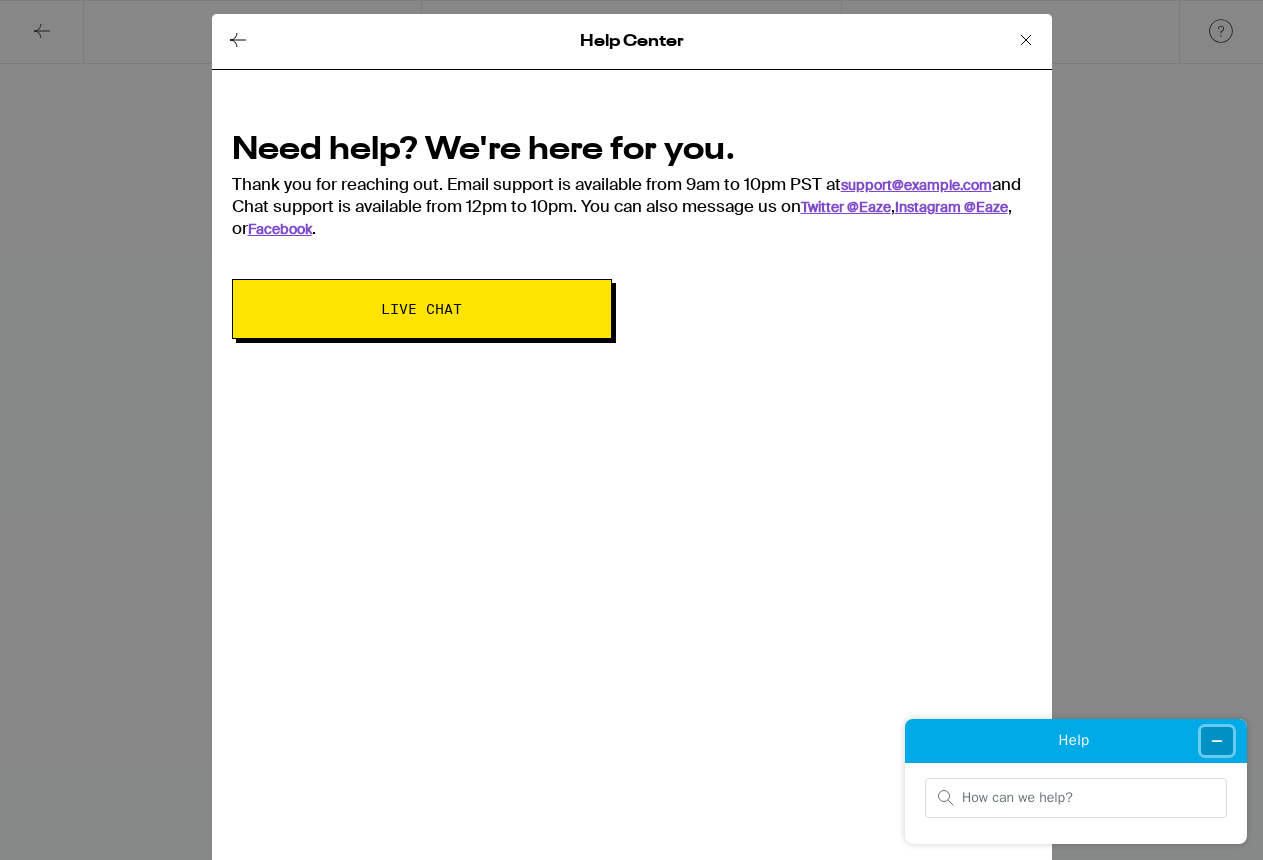click at bounding box center [1217, 741] 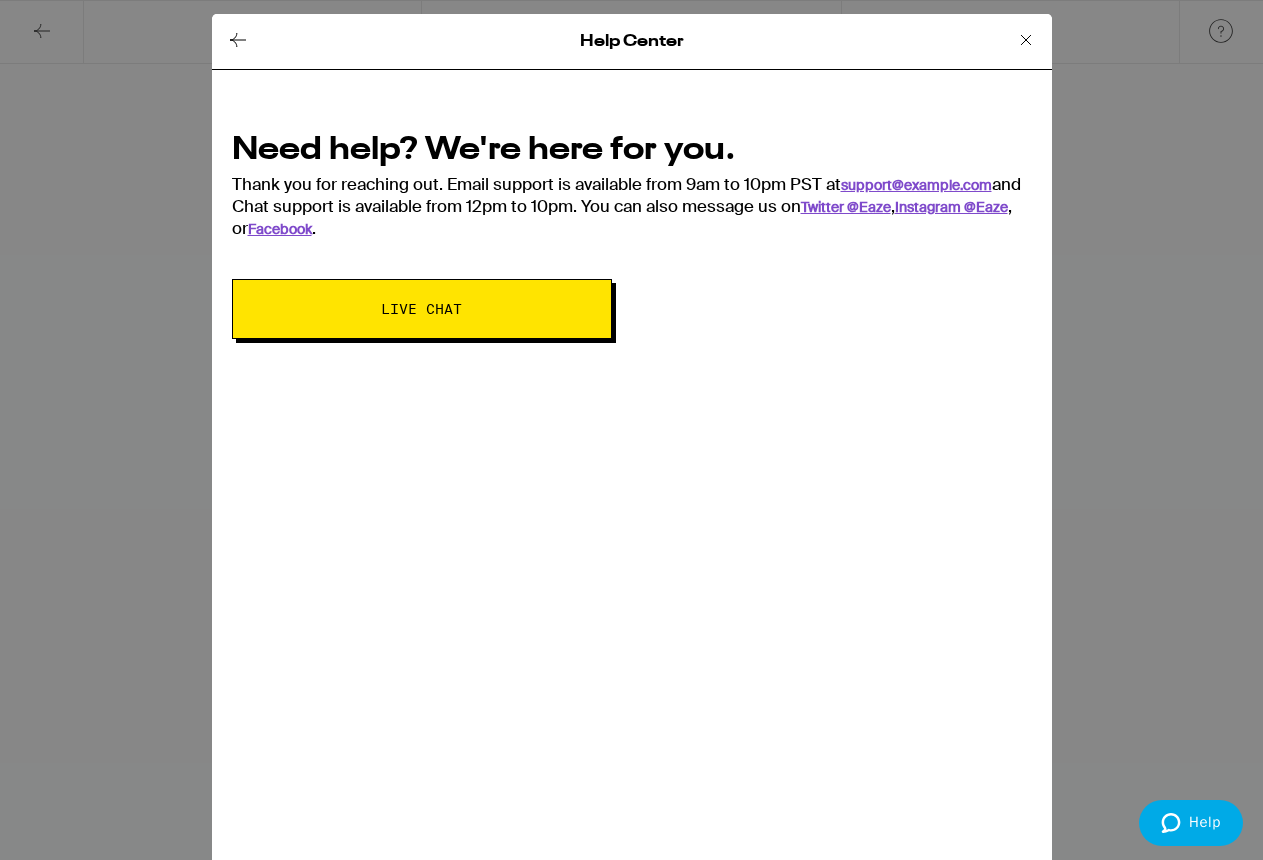 click at bounding box center (1188, 825) 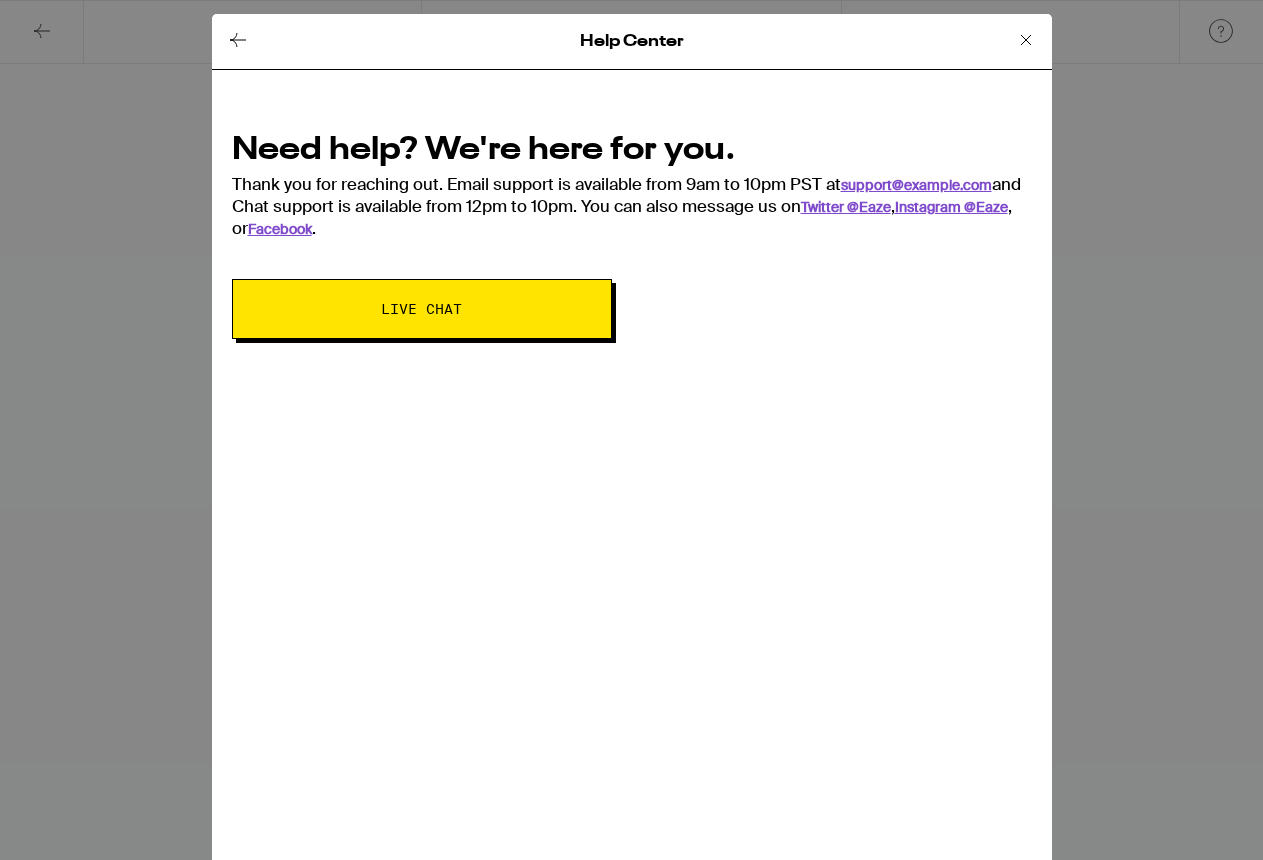 scroll, scrollTop: 0, scrollLeft: 0, axis: both 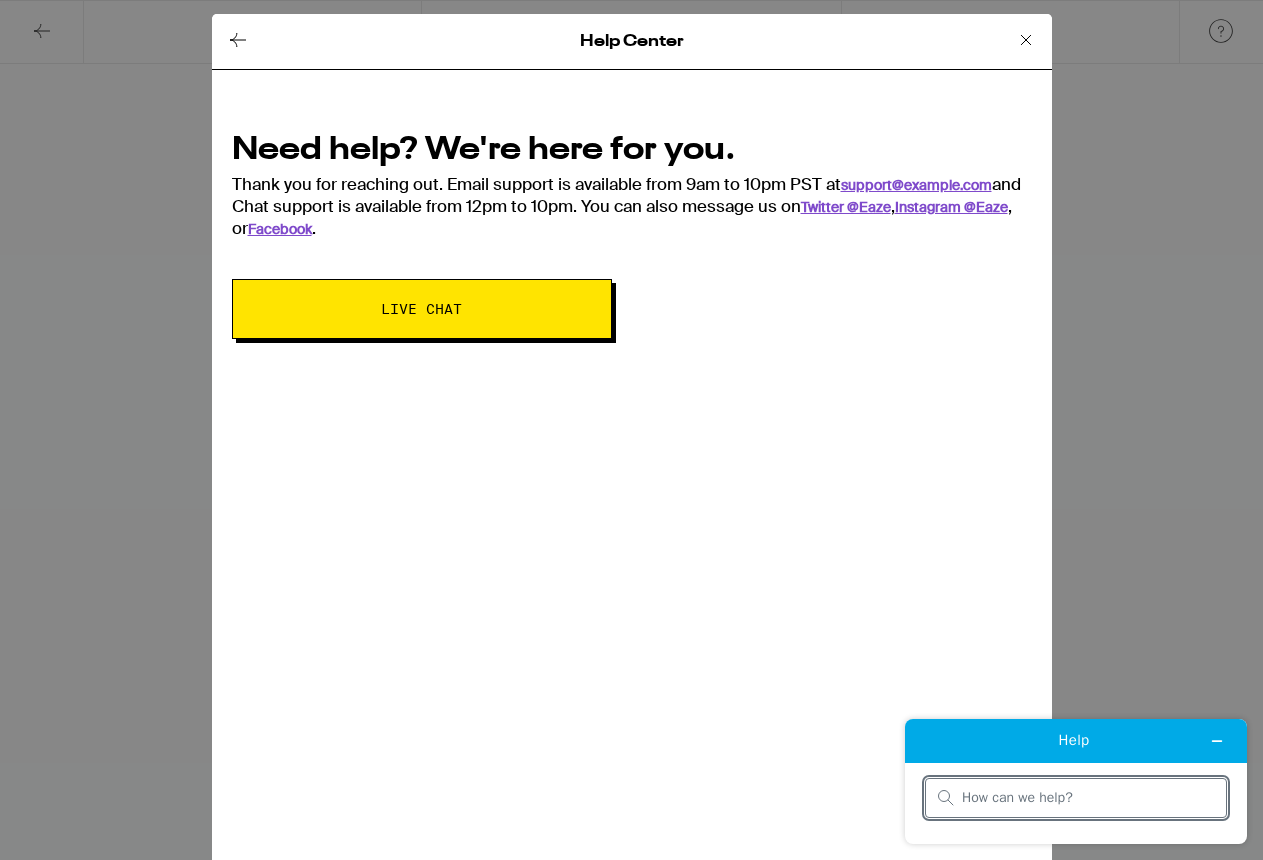click at bounding box center [1088, 798] 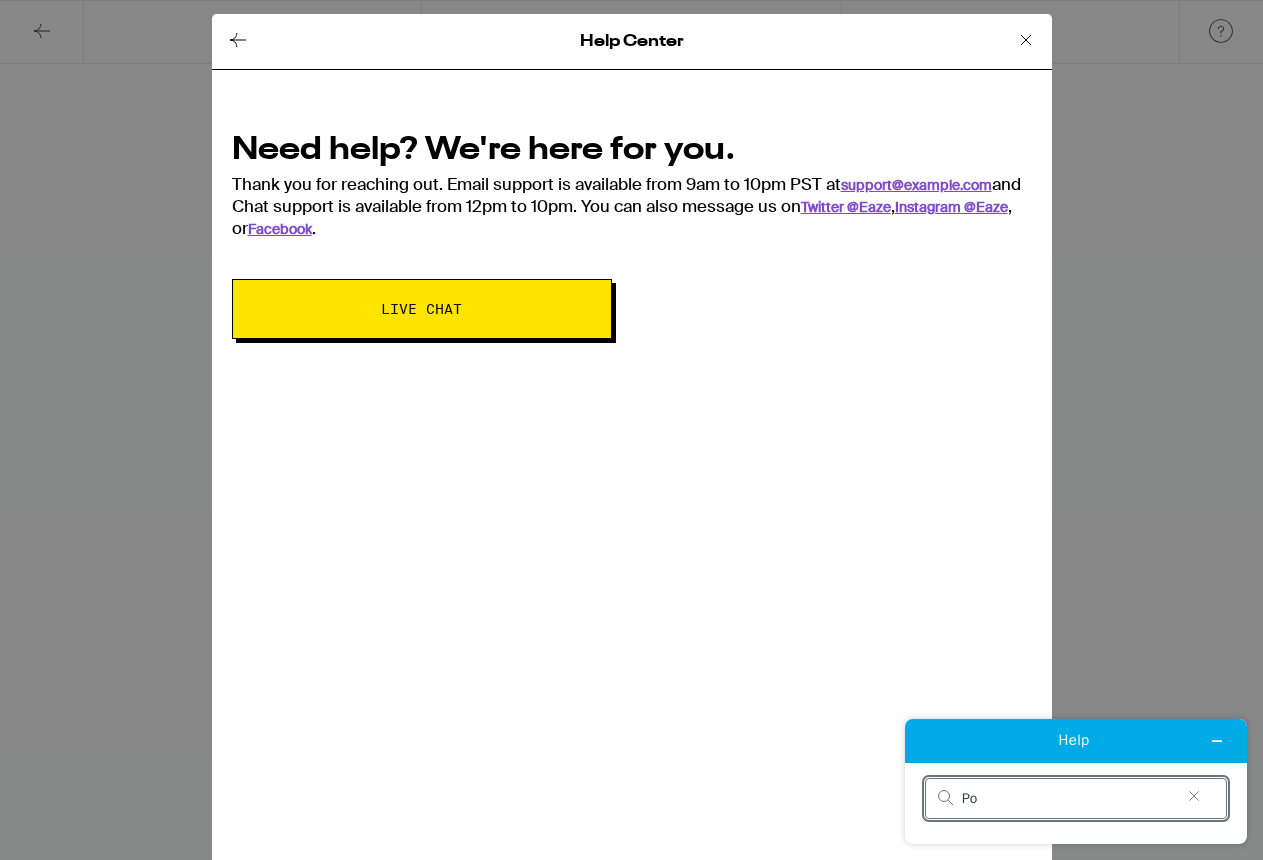 type on "P" 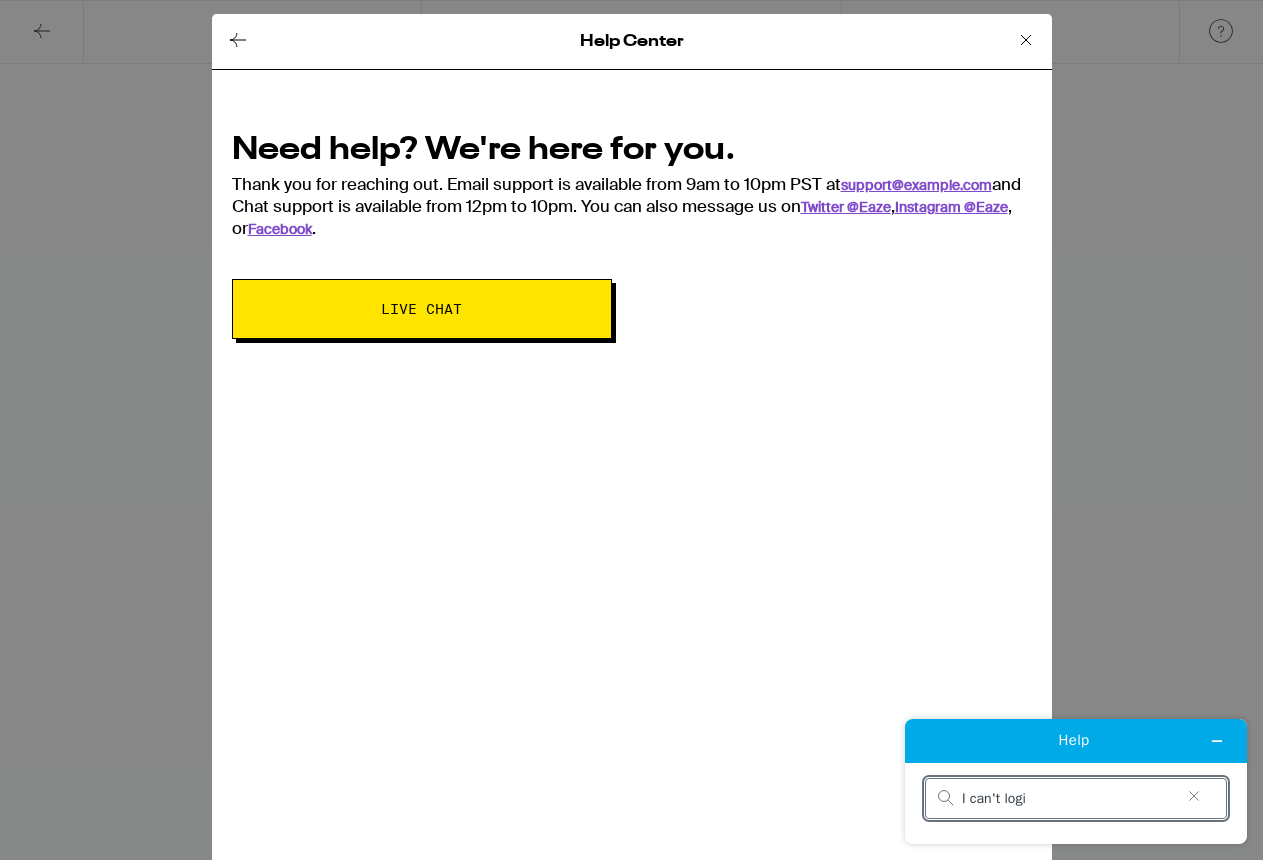 type on "I can't login" 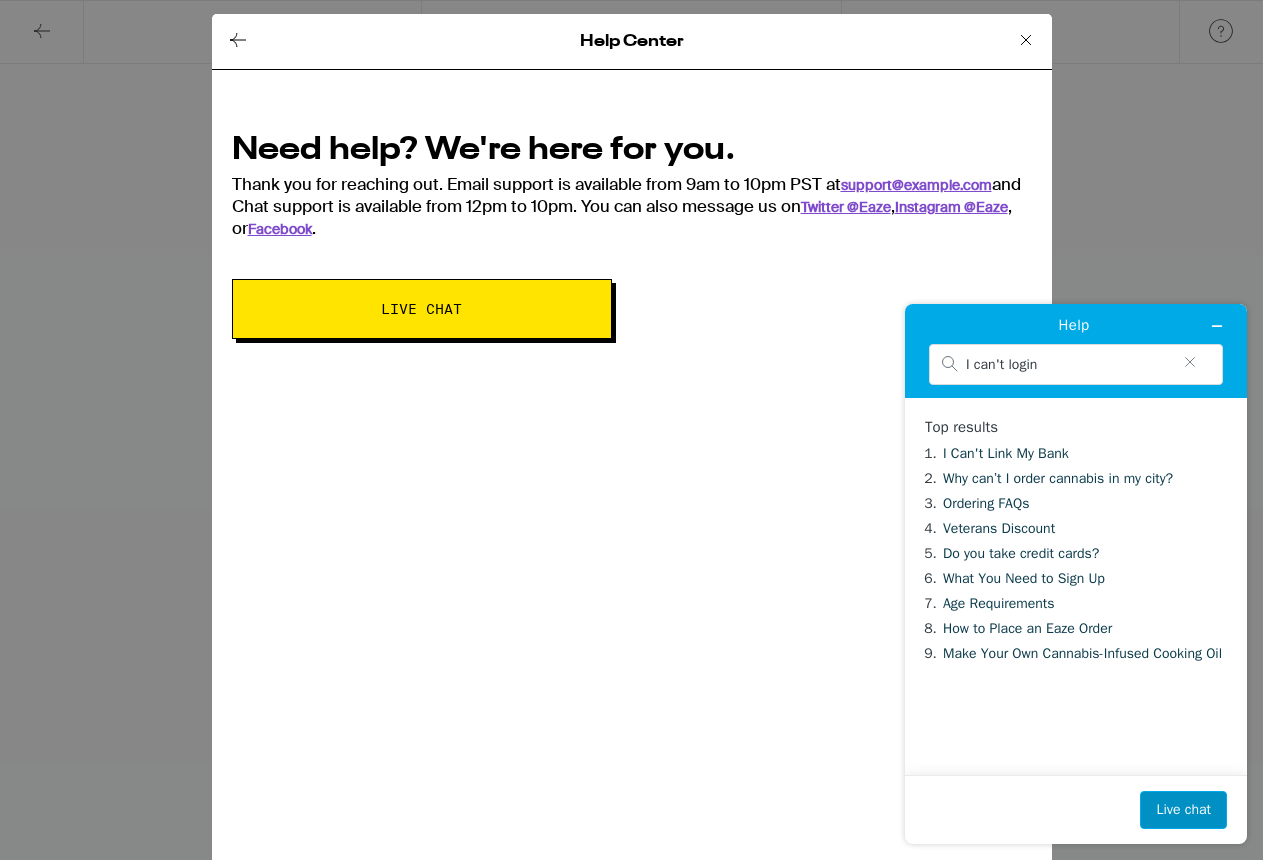 click on "Live chat" at bounding box center [1183, 810] 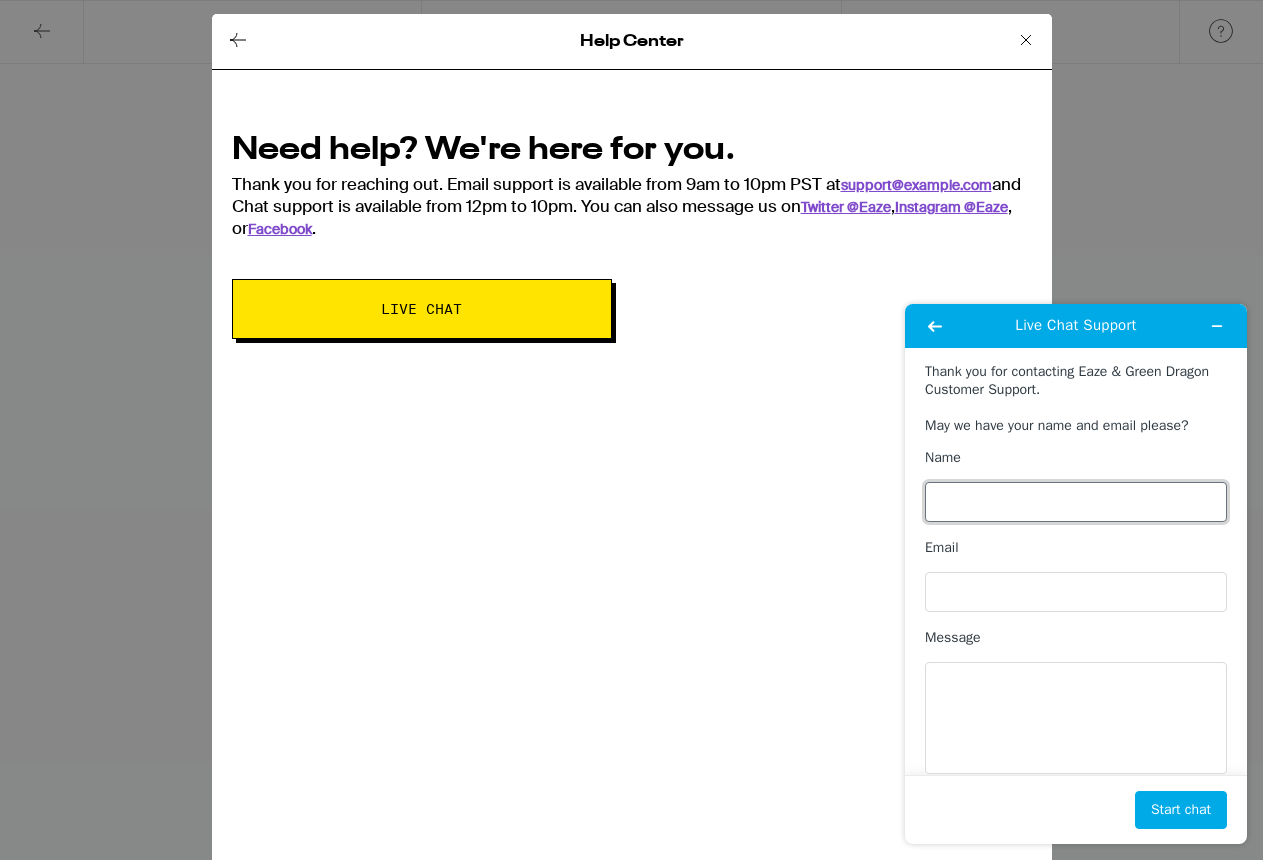 click on "Name" at bounding box center [1076, 502] 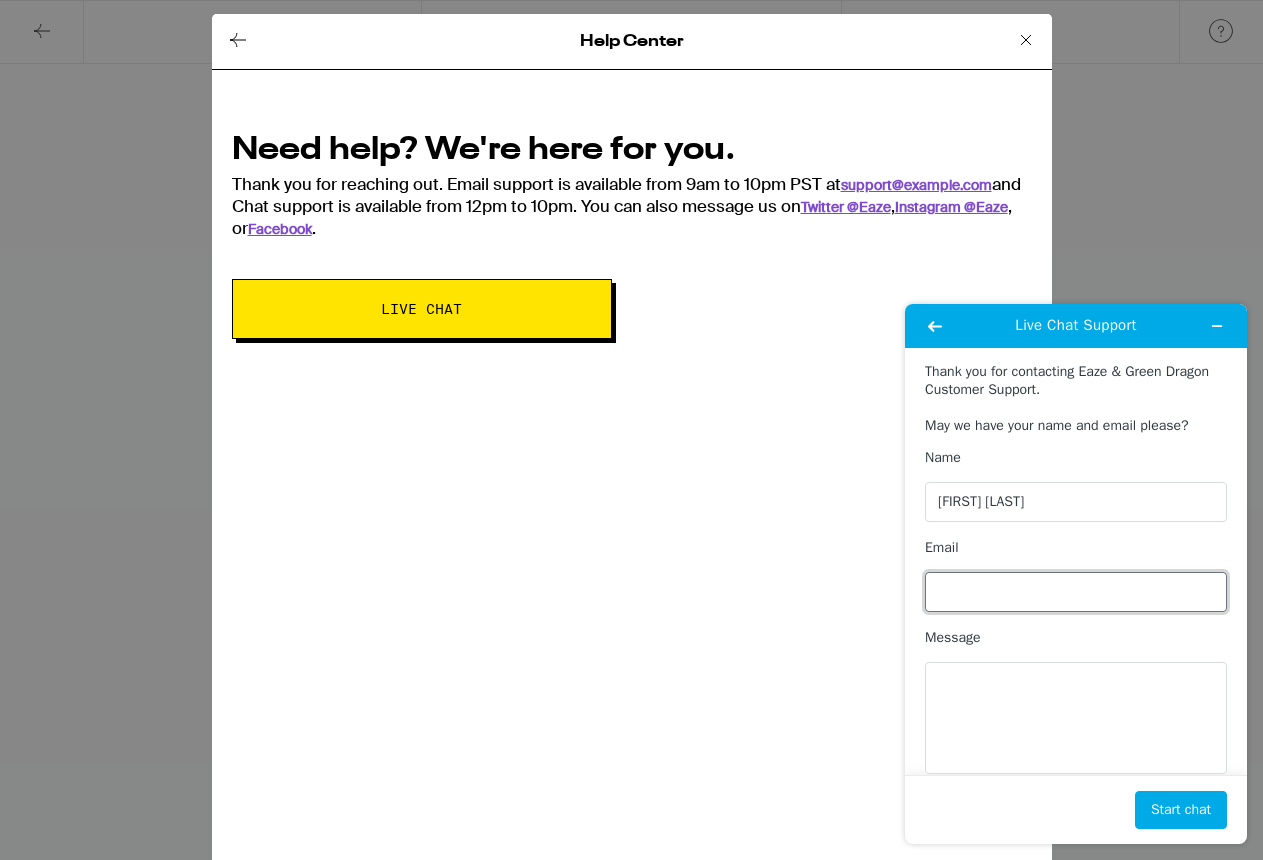 click on "Email" at bounding box center (1076, 592) 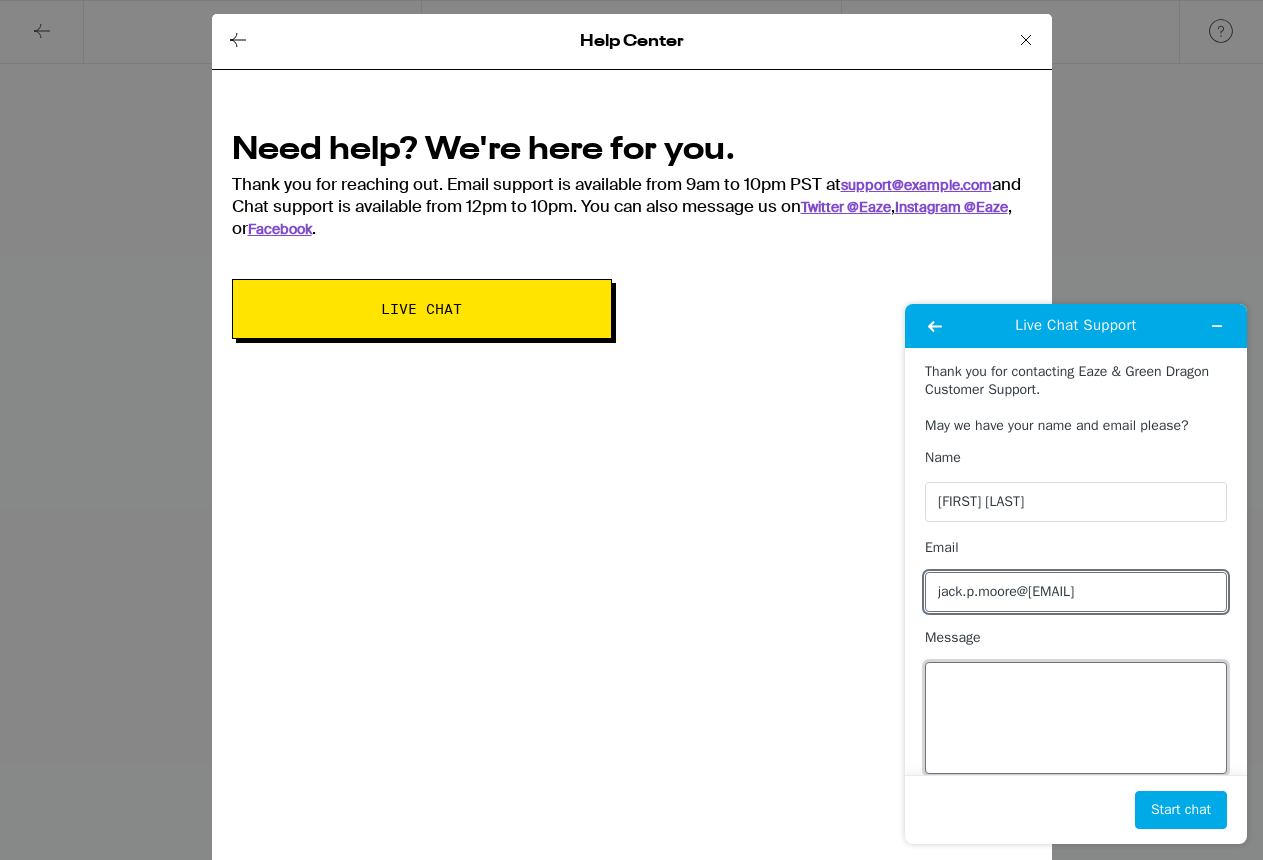 click on "Message" at bounding box center (1076, 718) 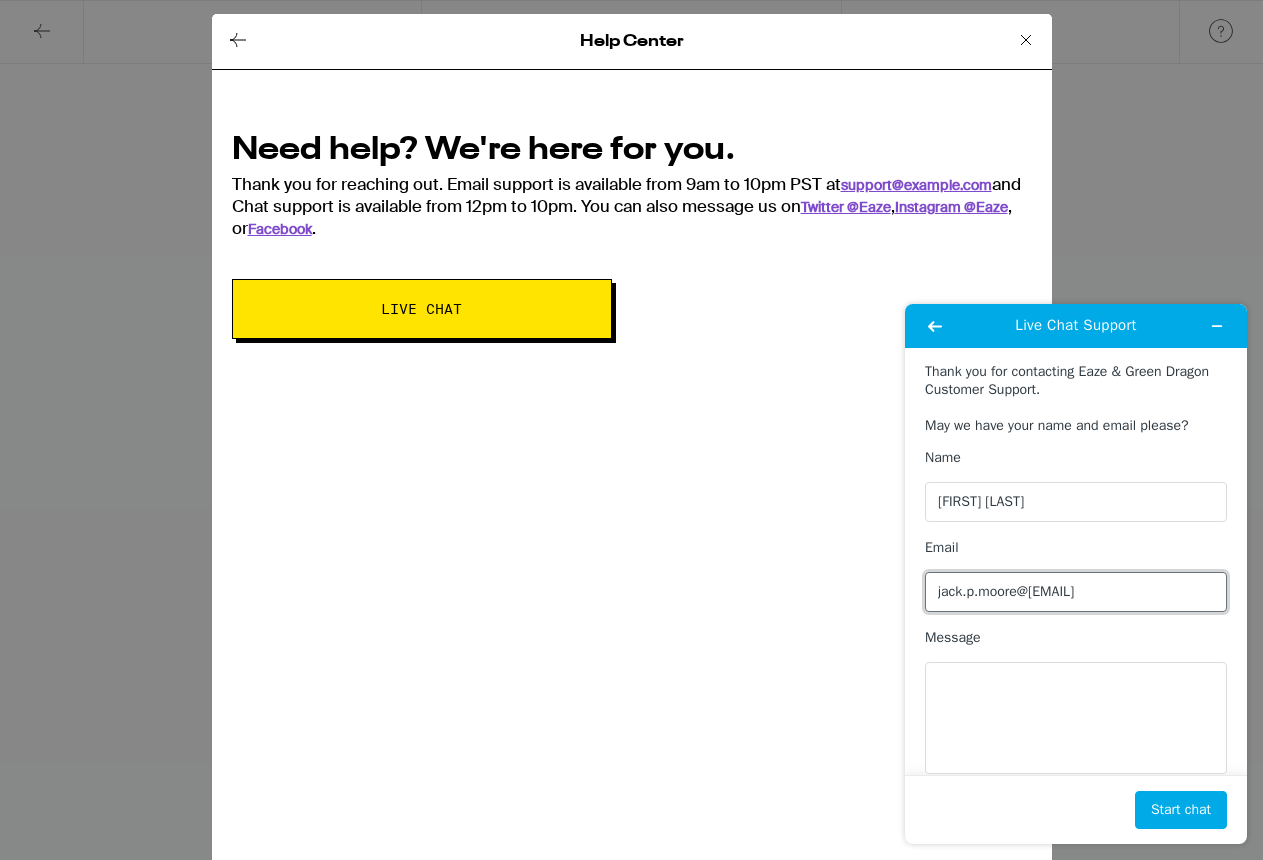 click on "jack.p.moore@[EMAIL]" at bounding box center (1076, 592) 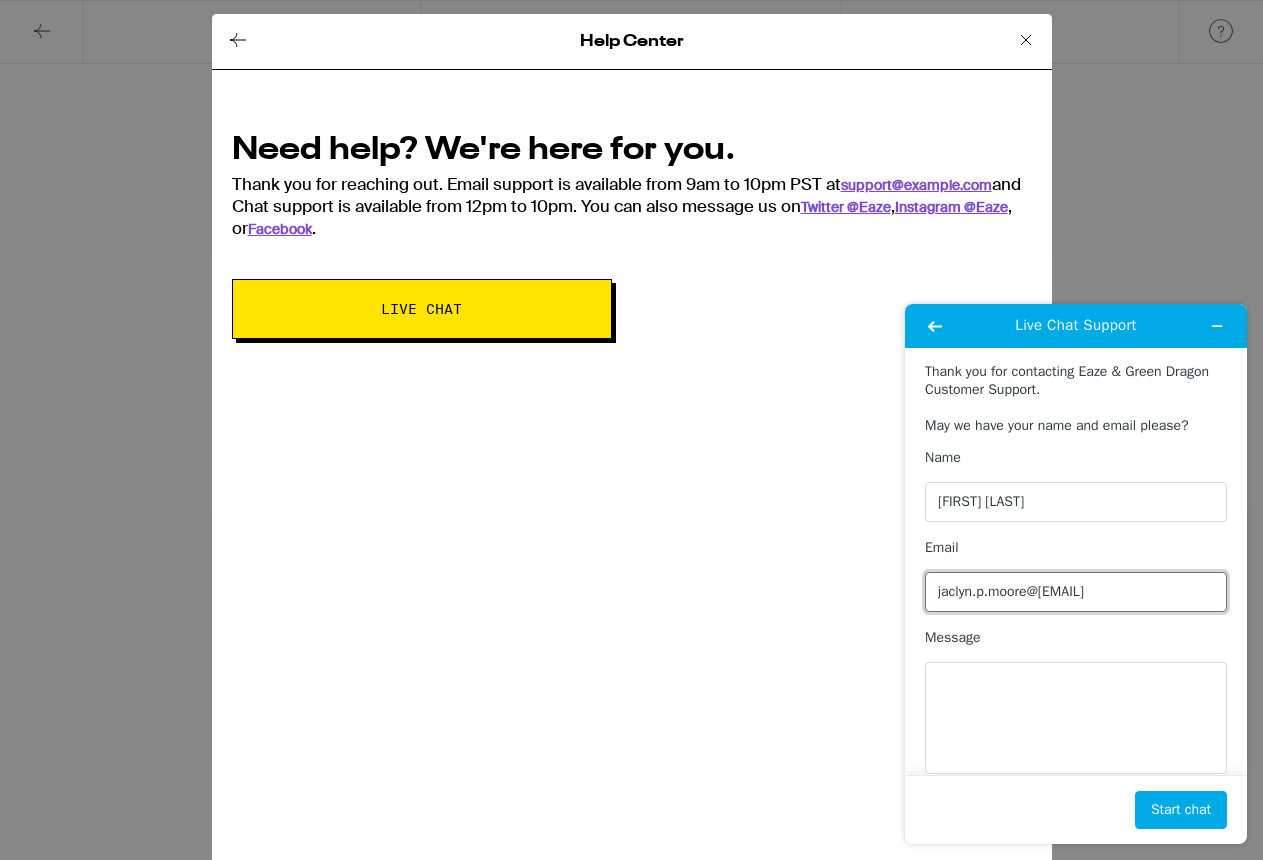 type on "jaclyn.p.moore@[EMAIL]" 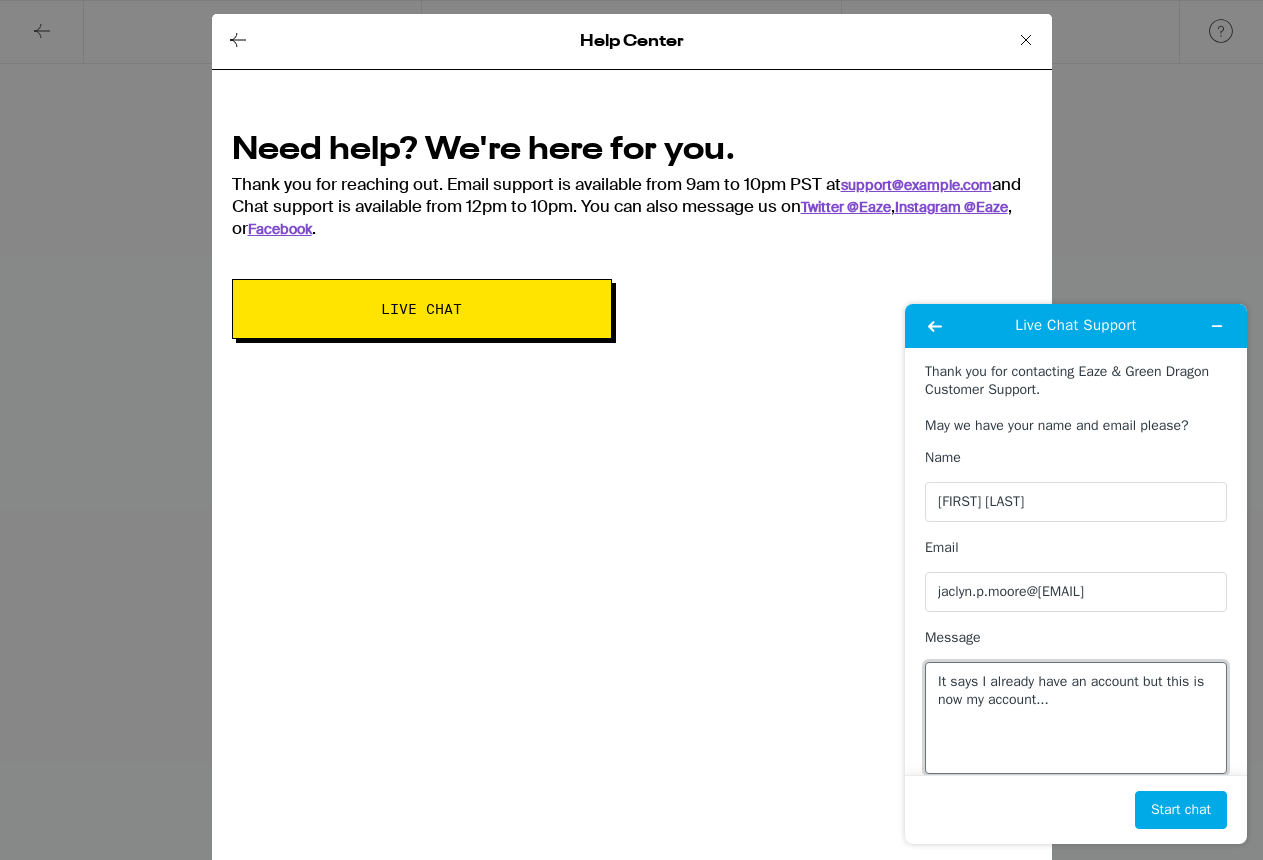click on "It says I already have an account but this is now my account..." at bounding box center (1076, 718) 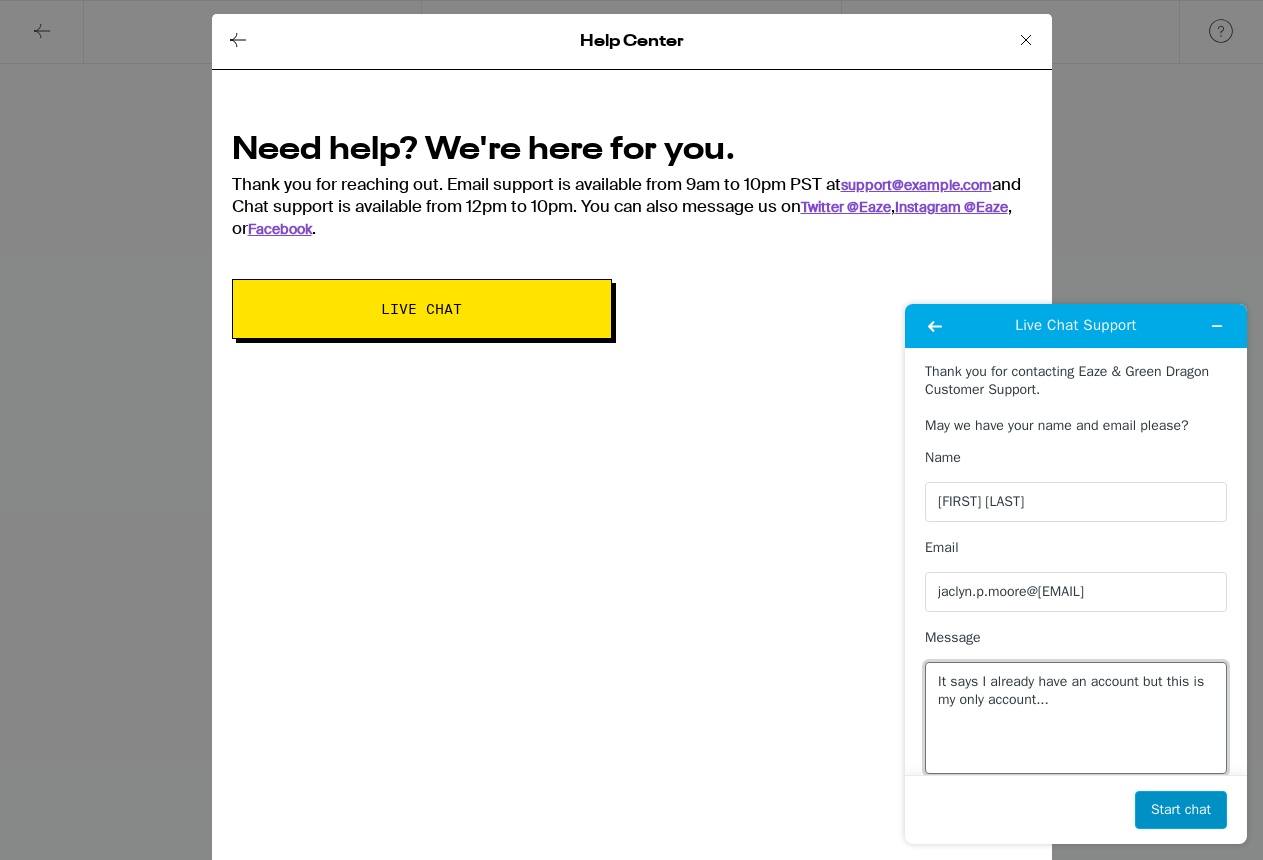 type on "It says I already have an account but this is my only account..." 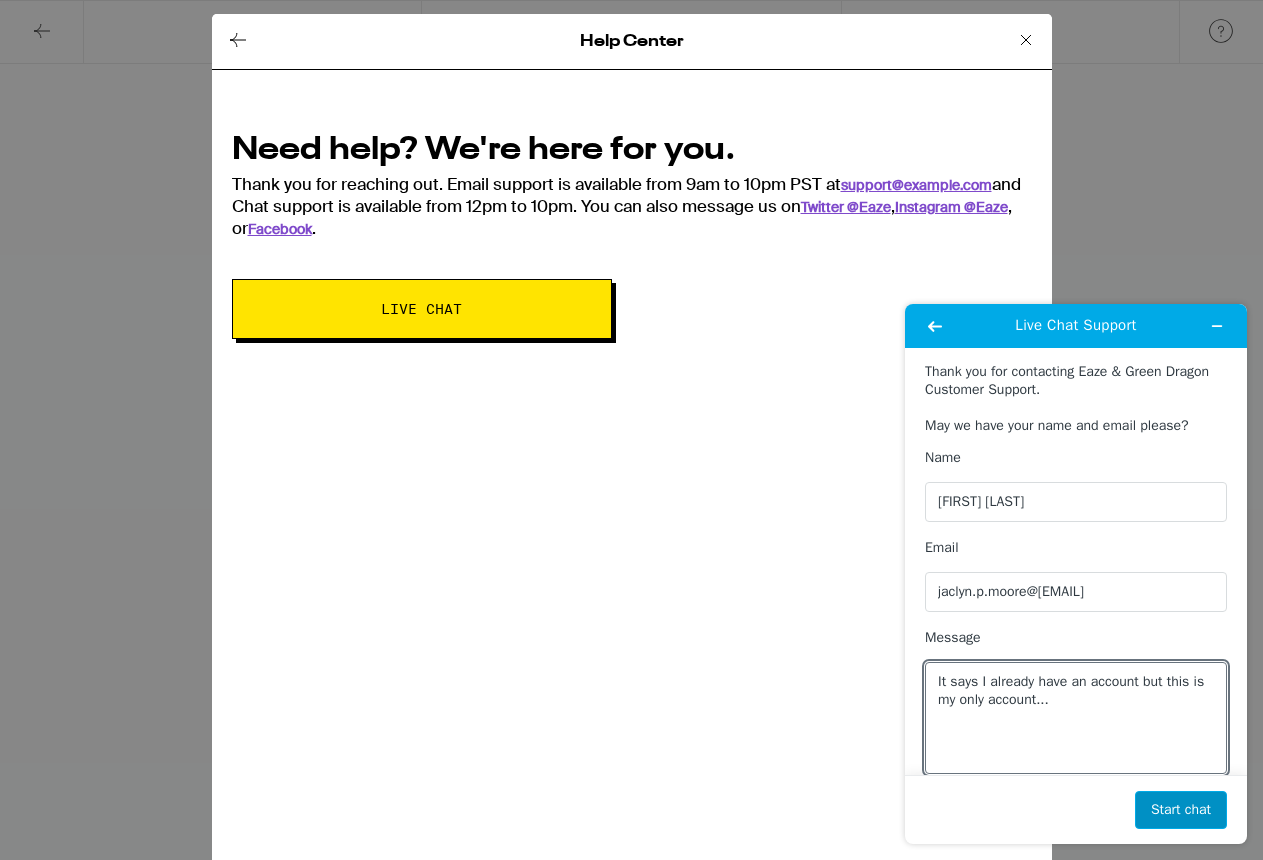 click on "Start chat" at bounding box center [1181, 810] 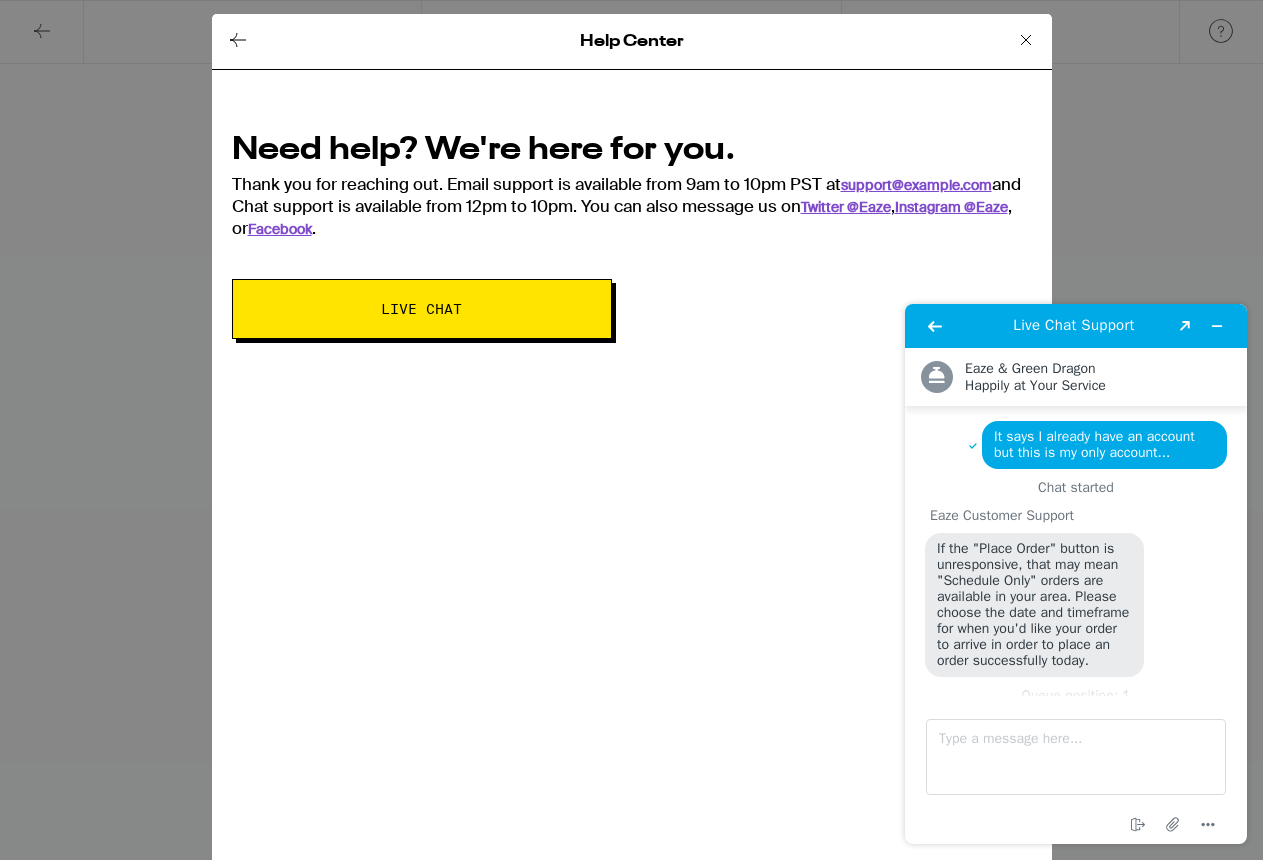 scroll, scrollTop: 30, scrollLeft: 0, axis: vertical 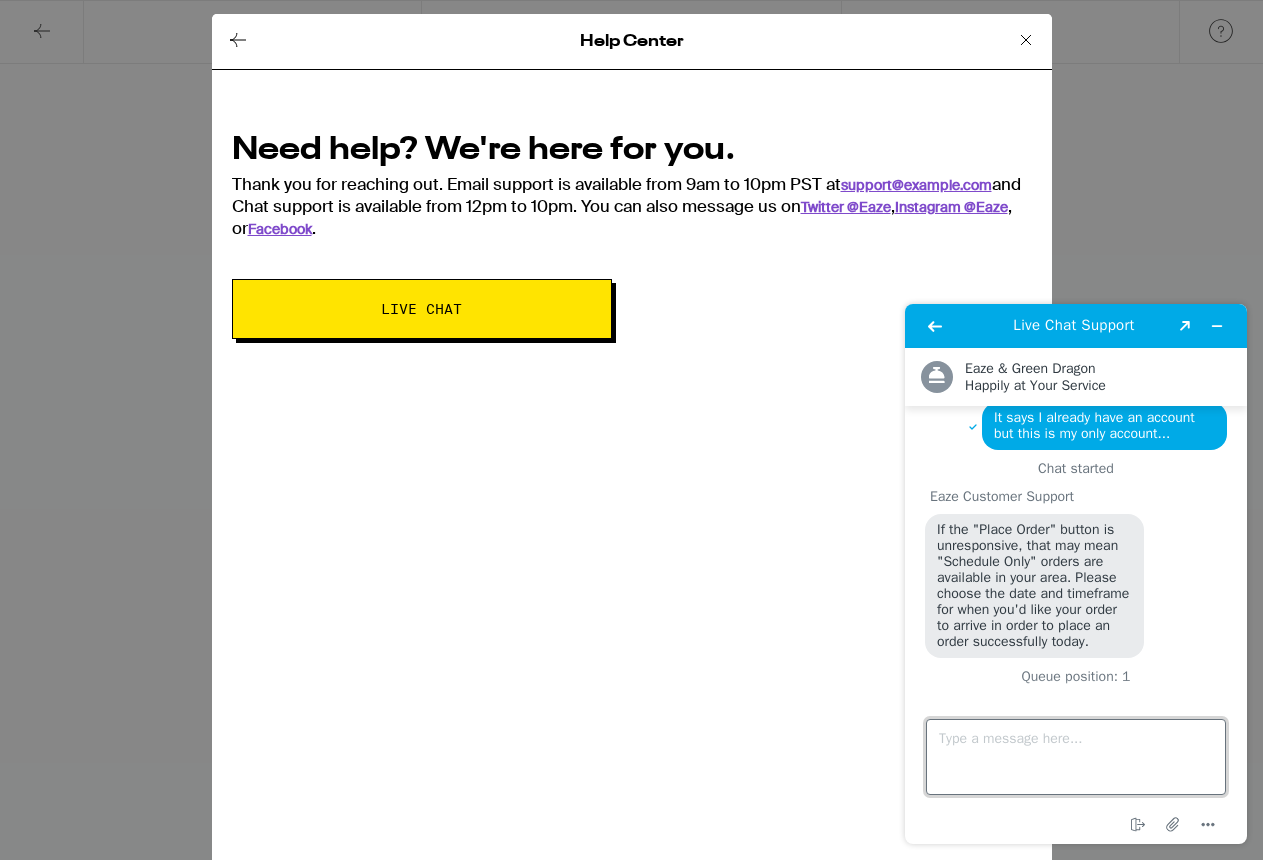 click on "Type a message here..." at bounding box center [1076, 757] 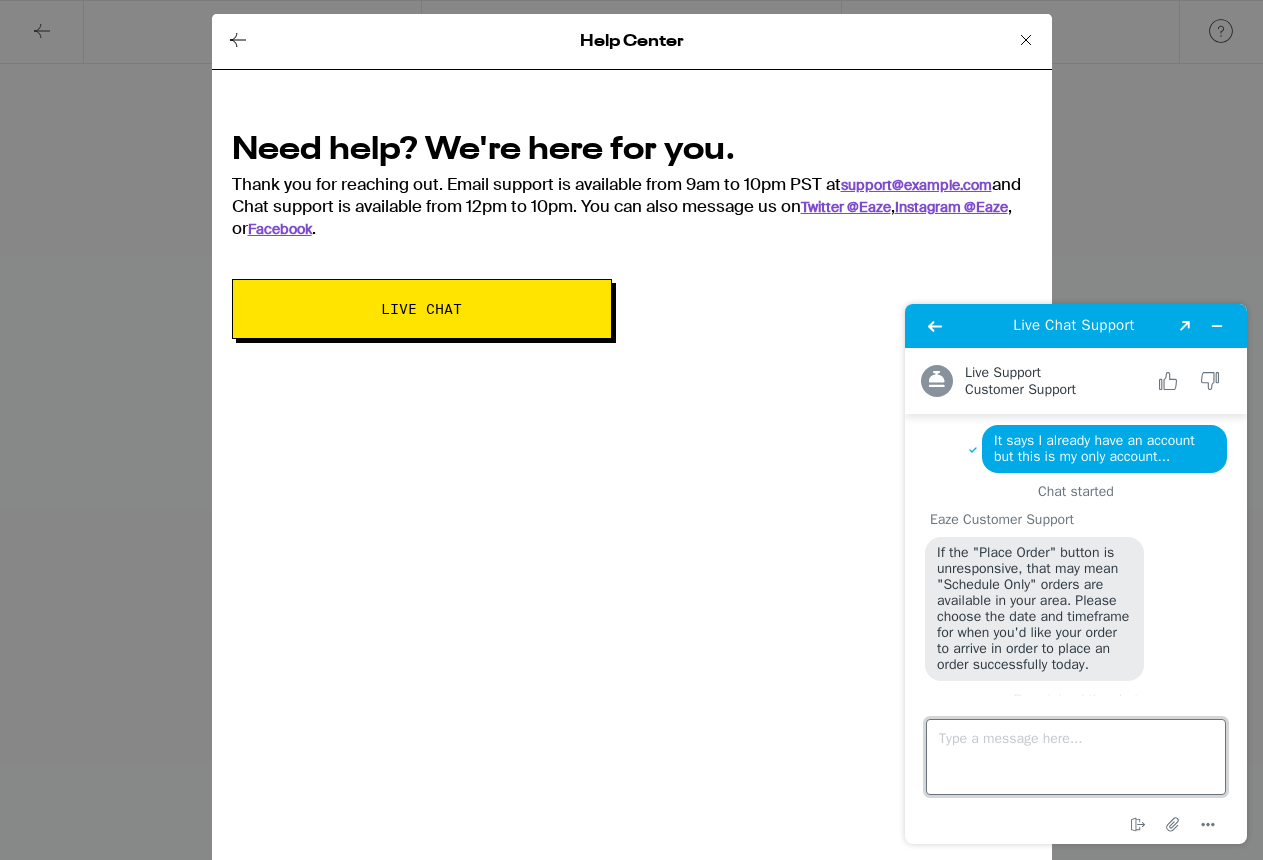 scroll, scrollTop: 38, scrollLeft: 0, axis: vertical 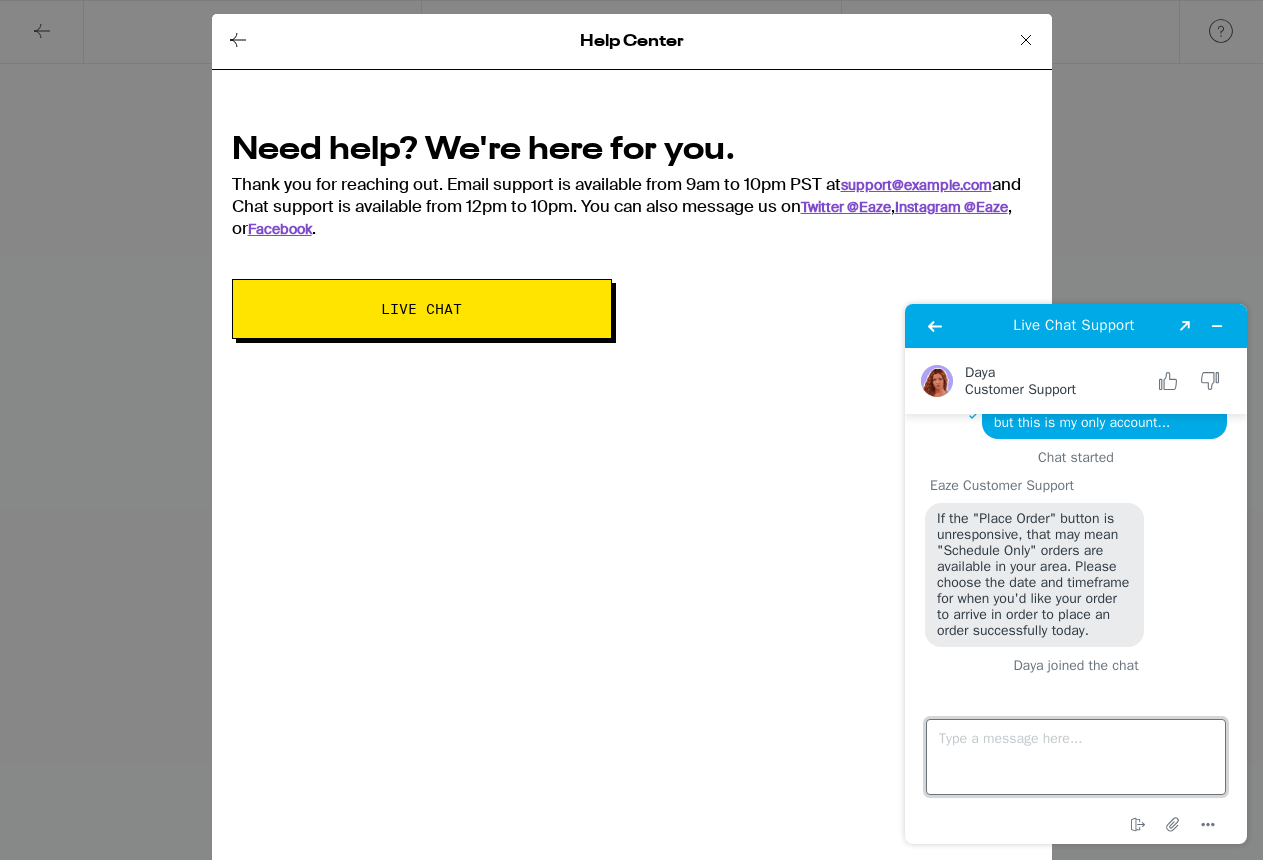 click on "Type a message here..." at bounding box center [1076, 757] 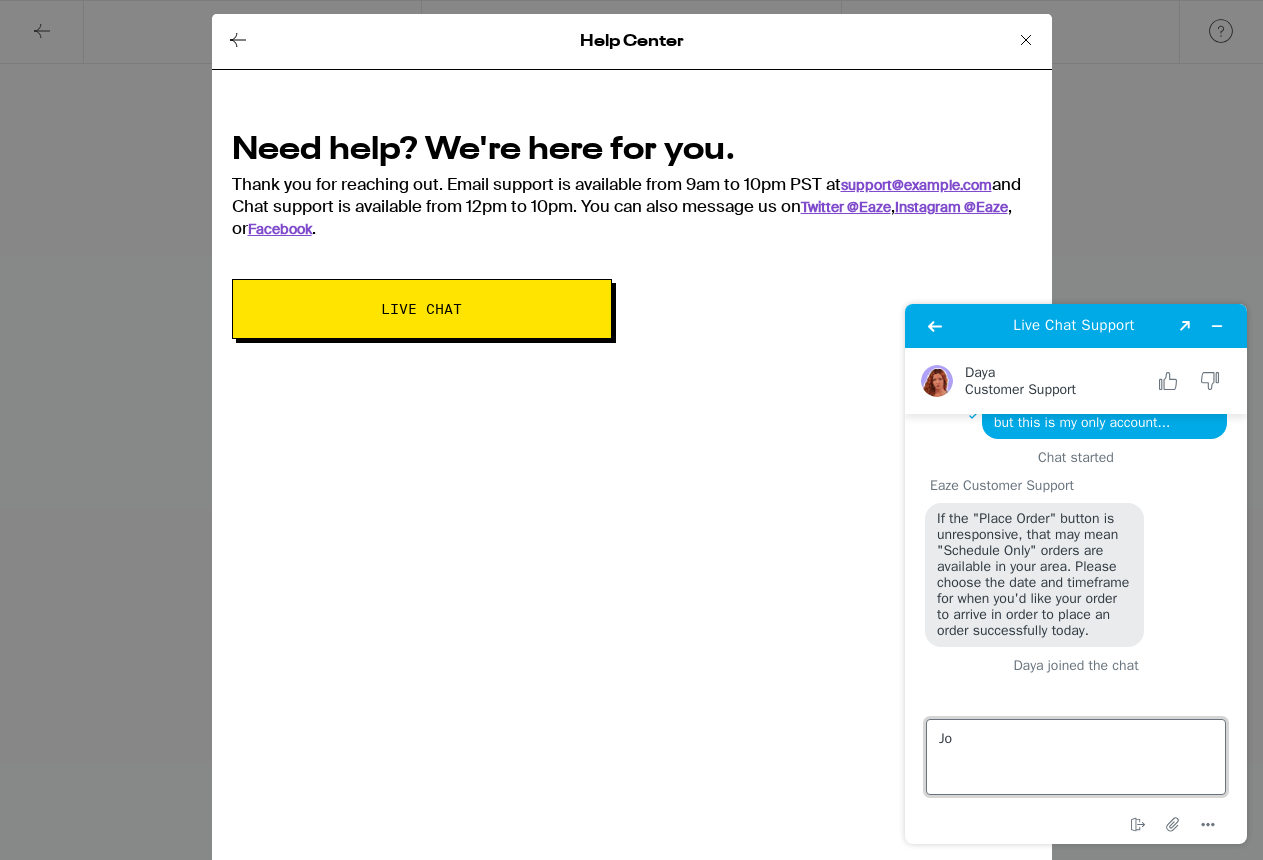 type on "J" 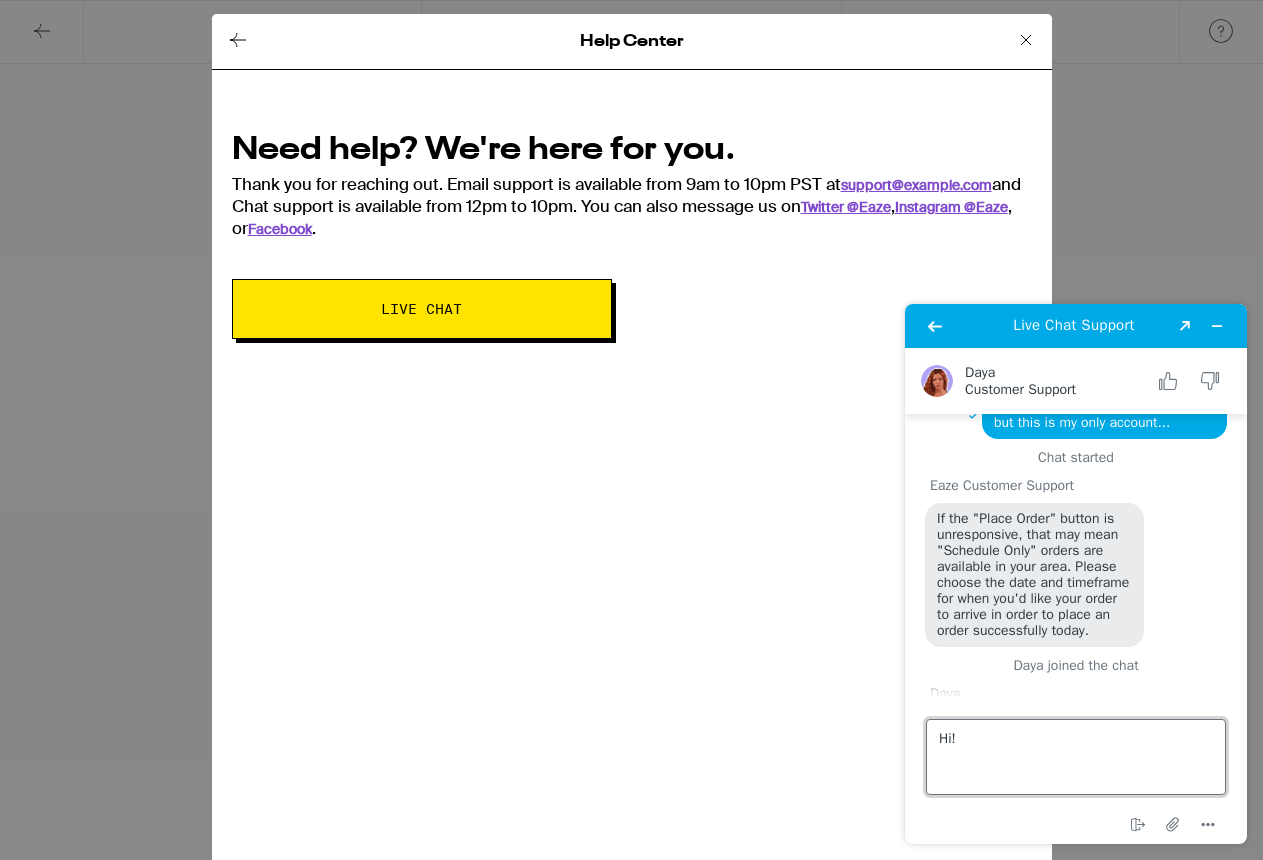 scroll, scrollTop: 169, scrollLeft: 0, axis: vertical 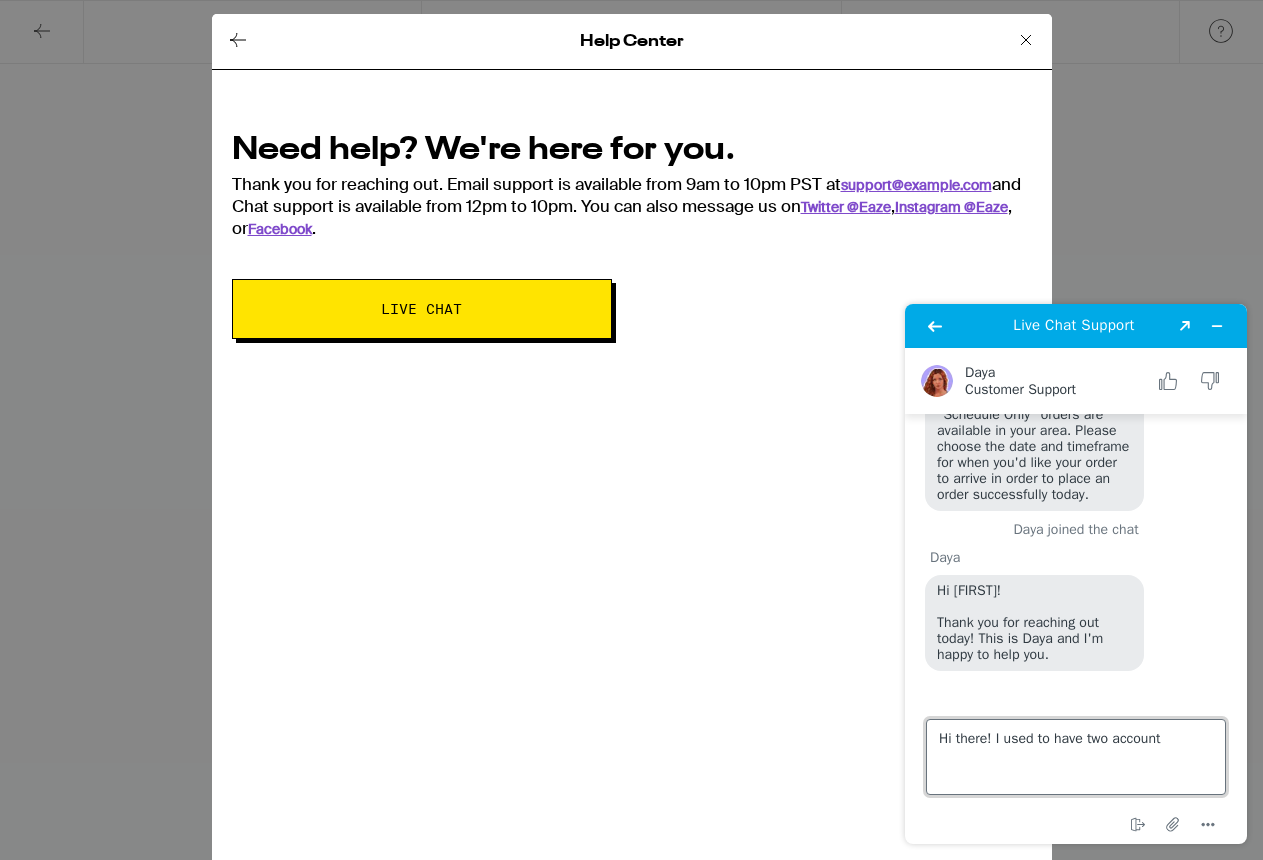 type on "Hi there! I used to have two accounts" 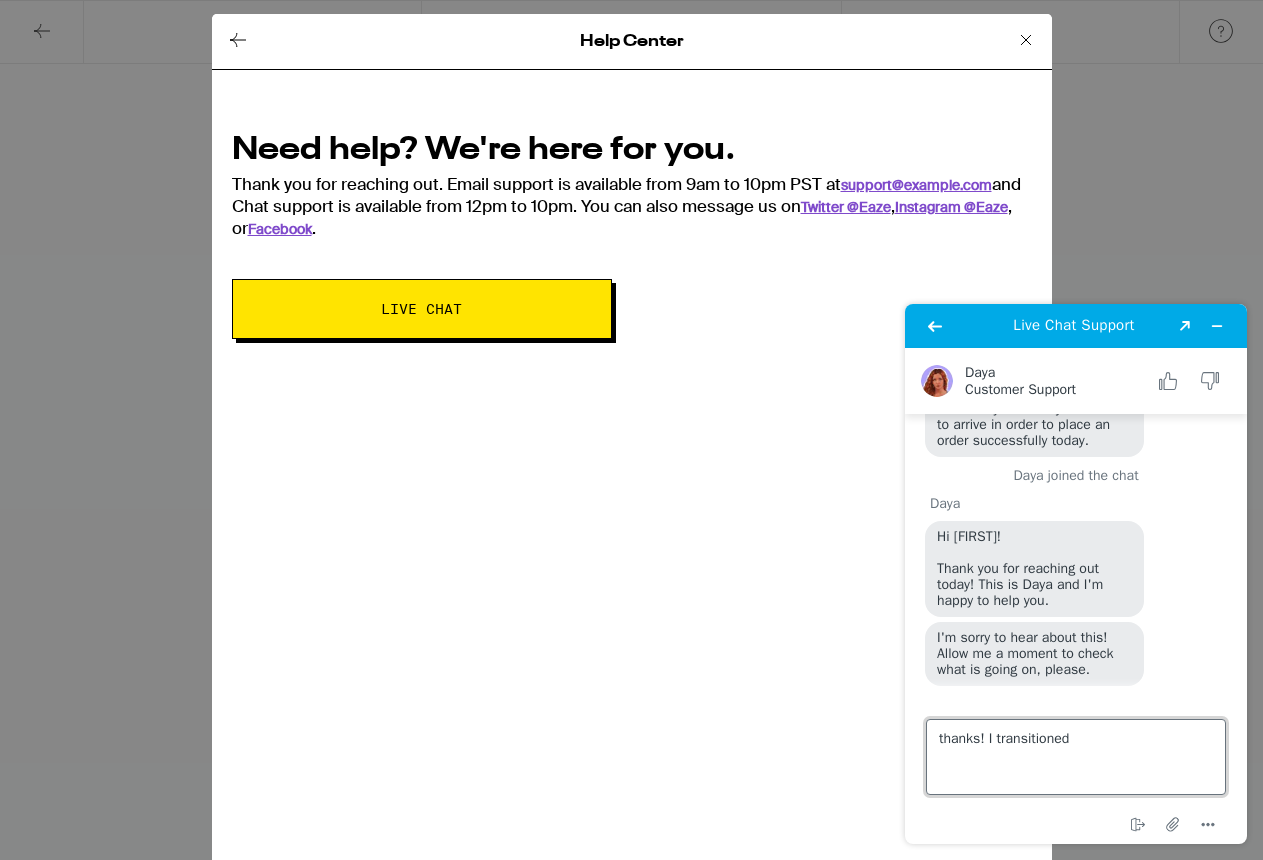 scroll, scrollTop: 307, scrollLeft: 0, axis: vertical 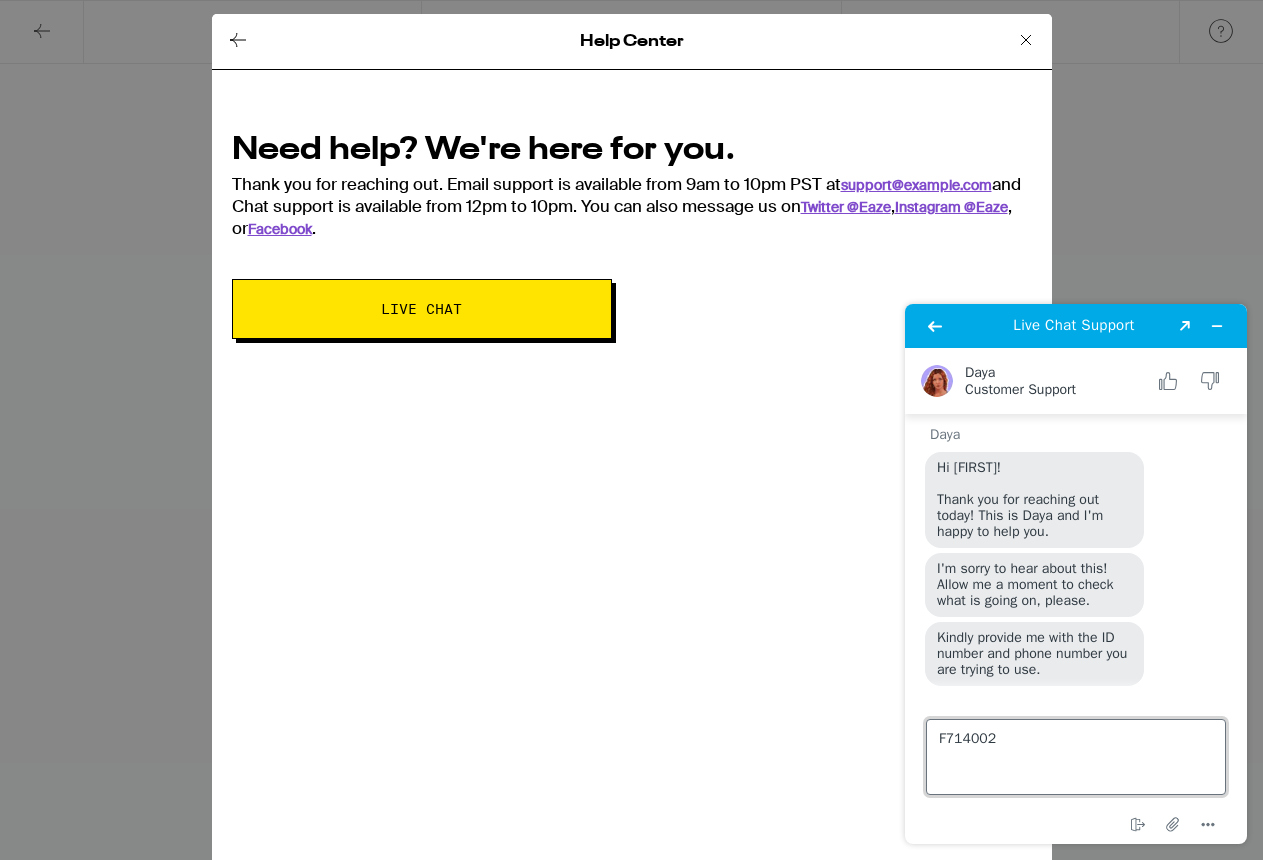 type on "F7140022" 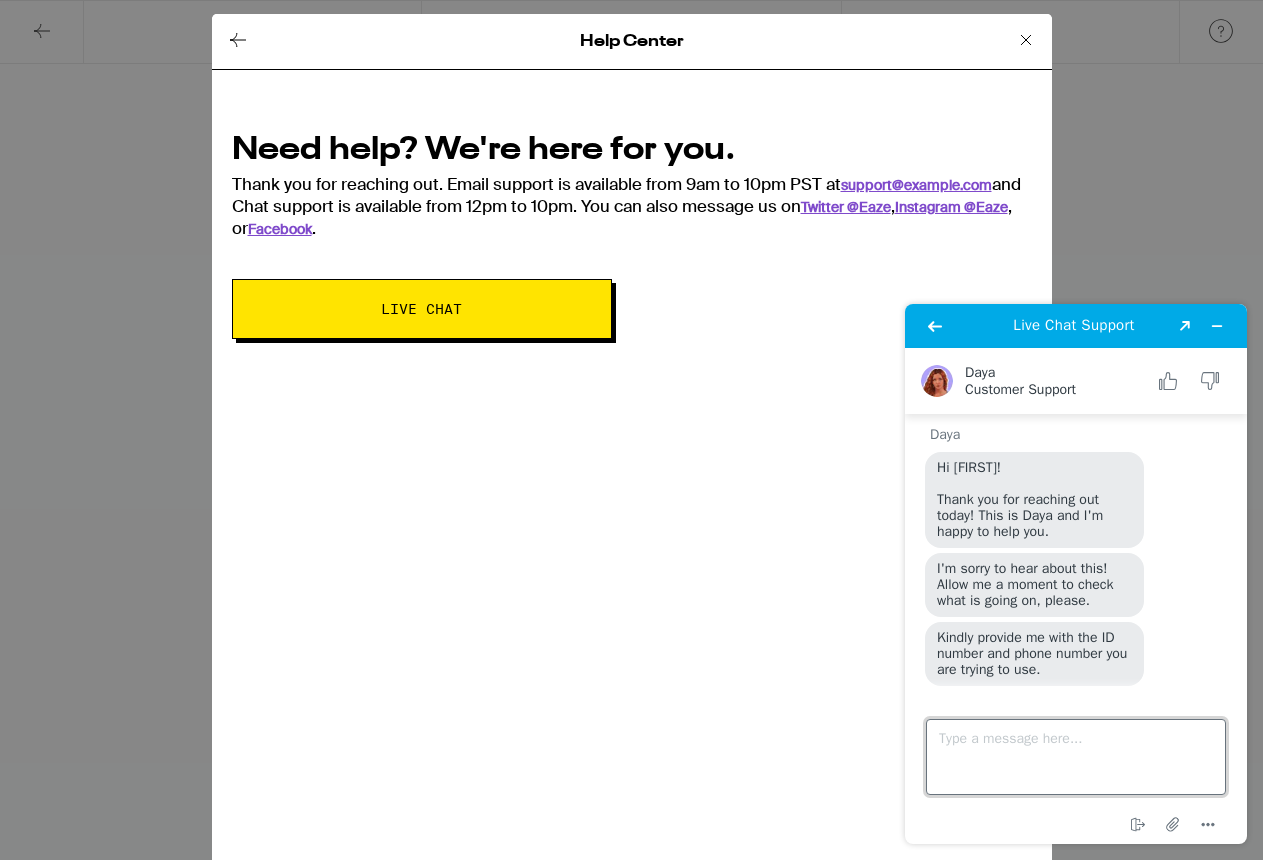 scroll, scrollTop: 349, scrollLeft: 0, axis: vertical 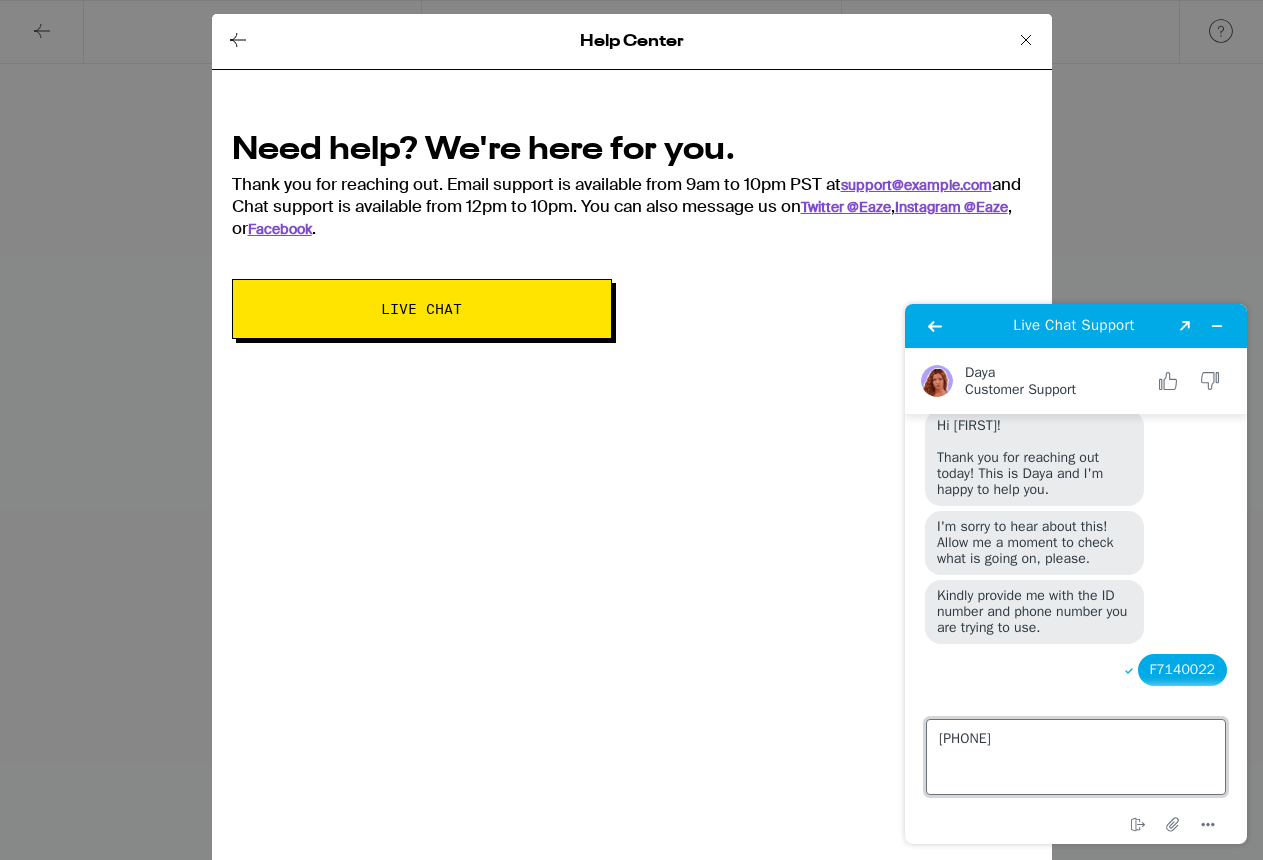 type on "[PHONE]" 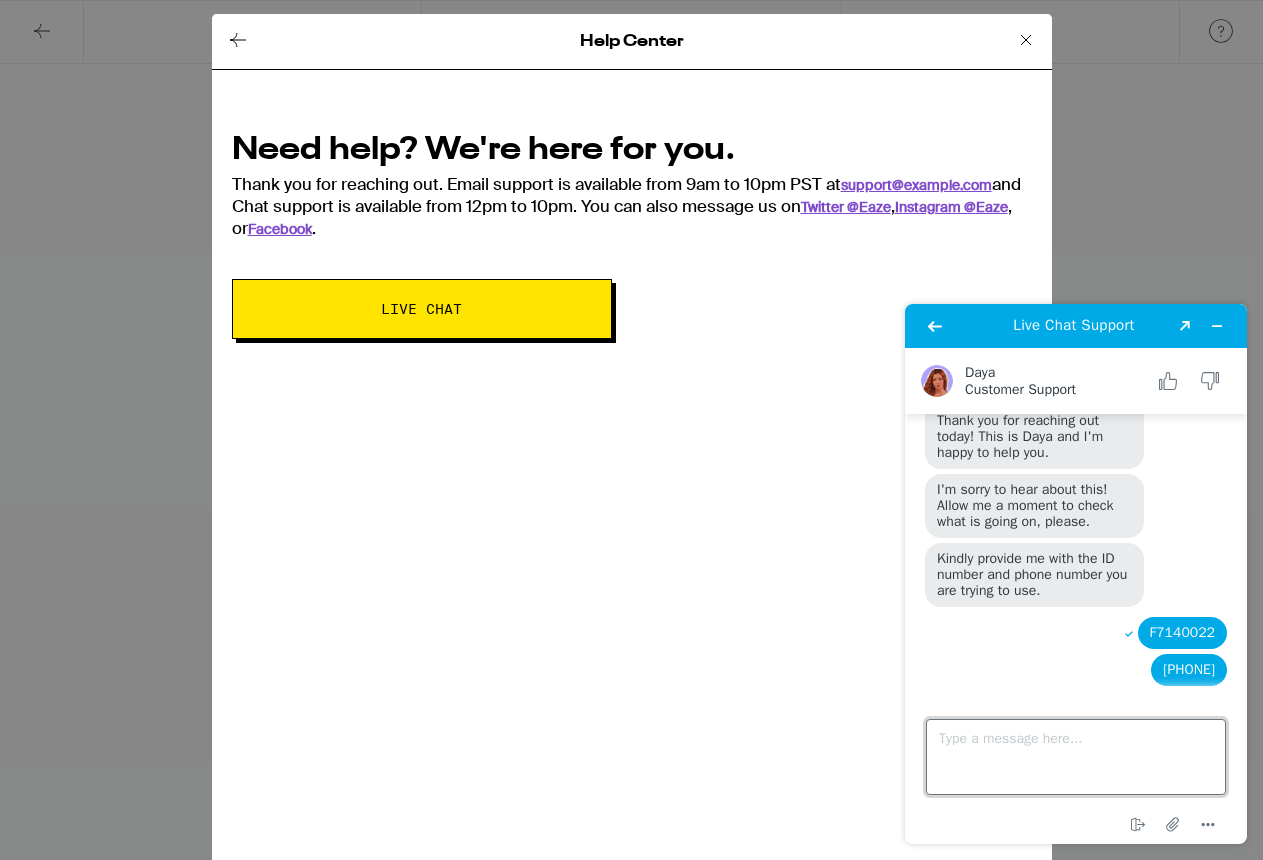 scroll, scrollTop: 386, scrollLeft: 0, axis: vertical 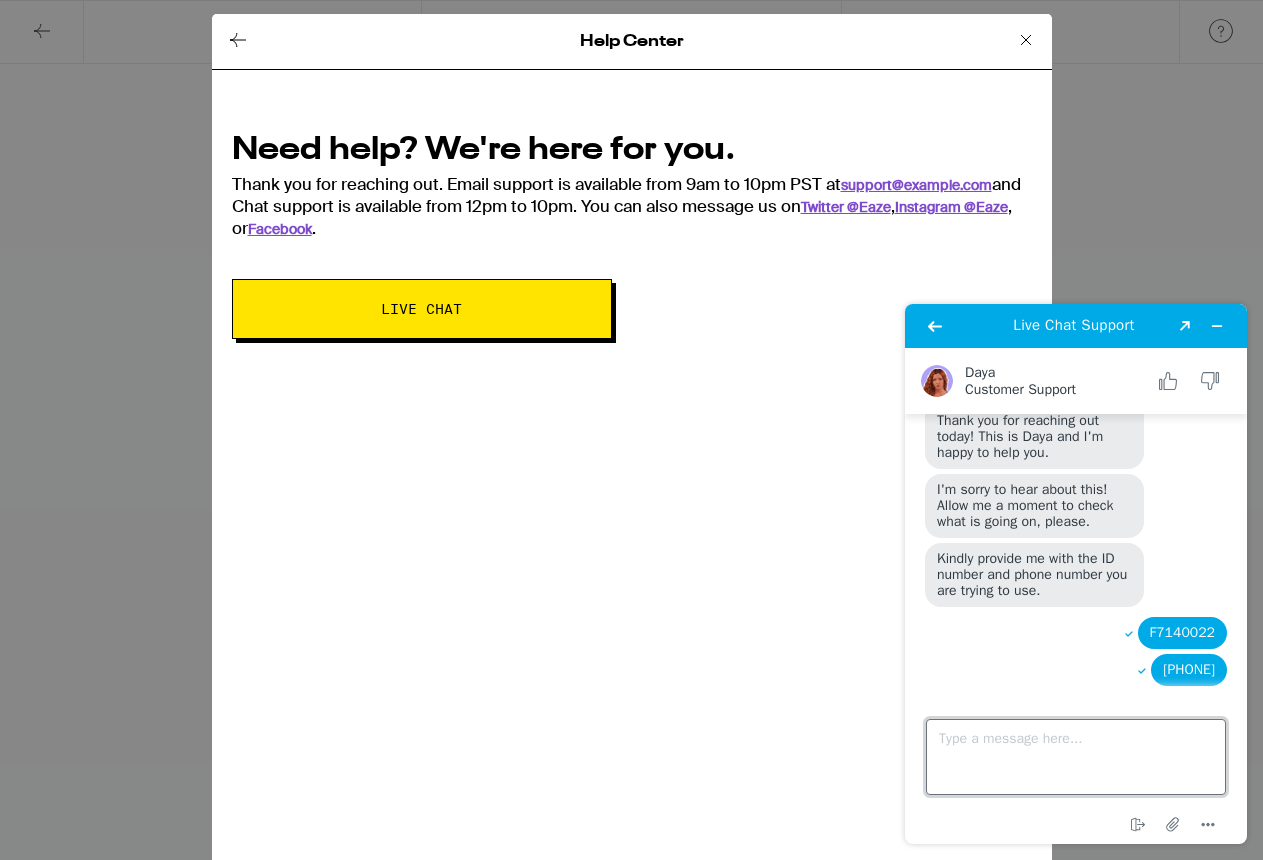 click on "Type a message here..." at bounding box center (1076, 757) 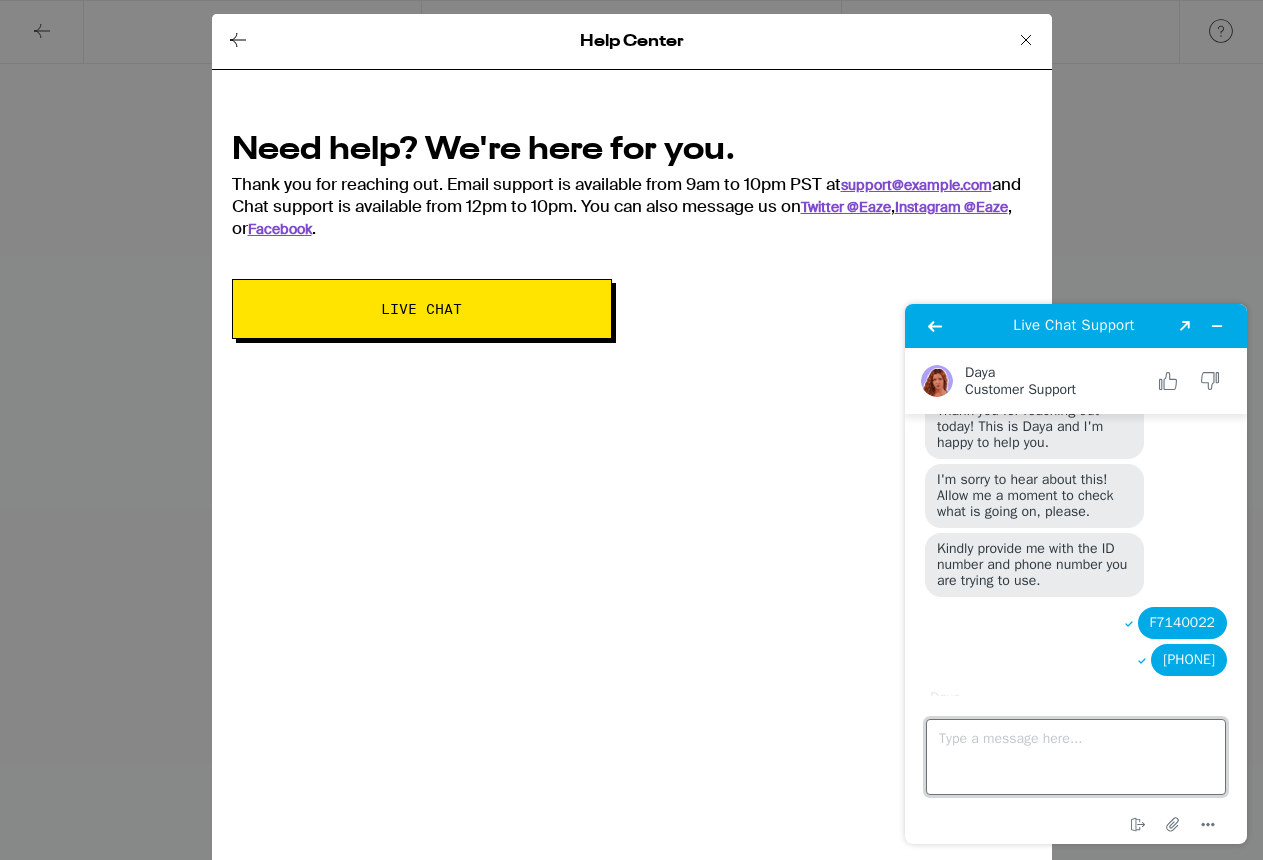 scroll, scrollTop: 455, scrollLeft: 0, axis: vertical 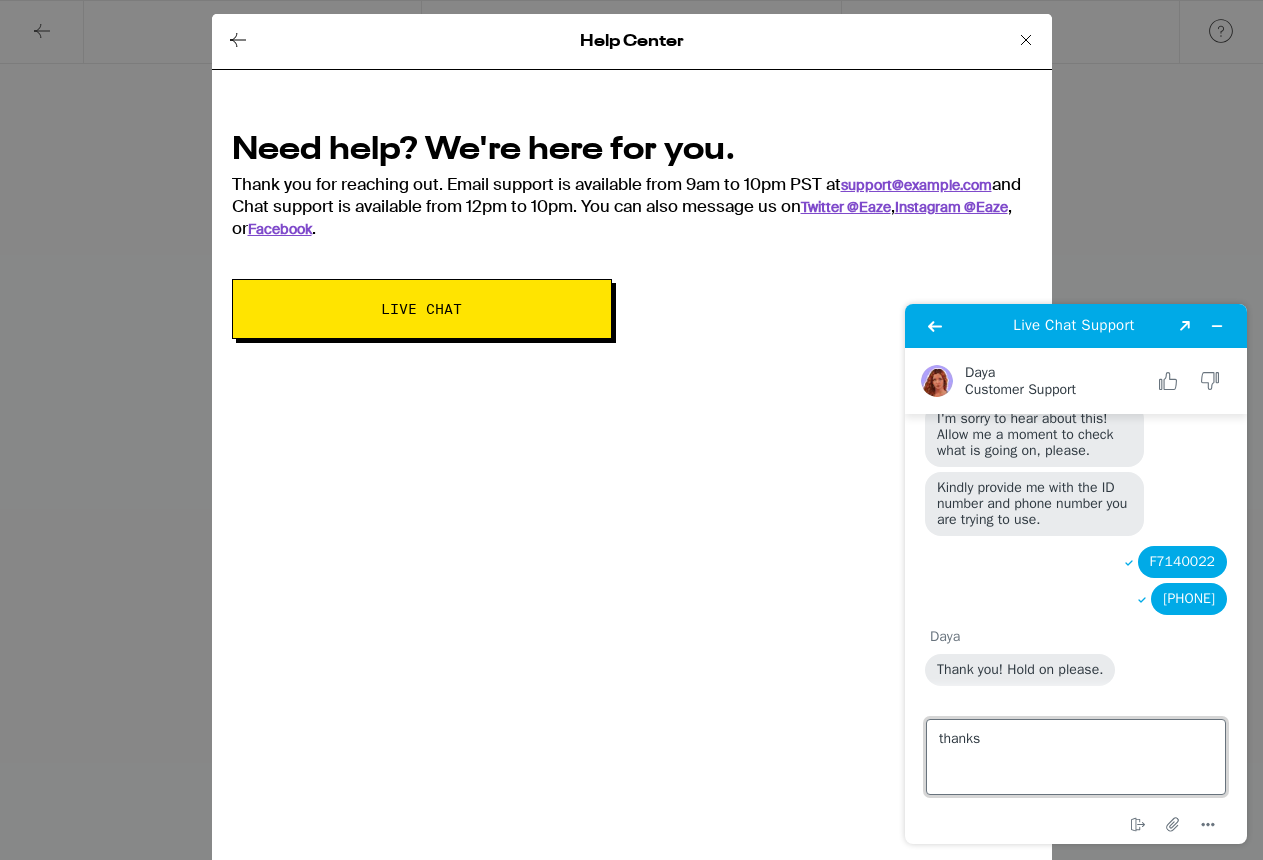 type on "thanks!" 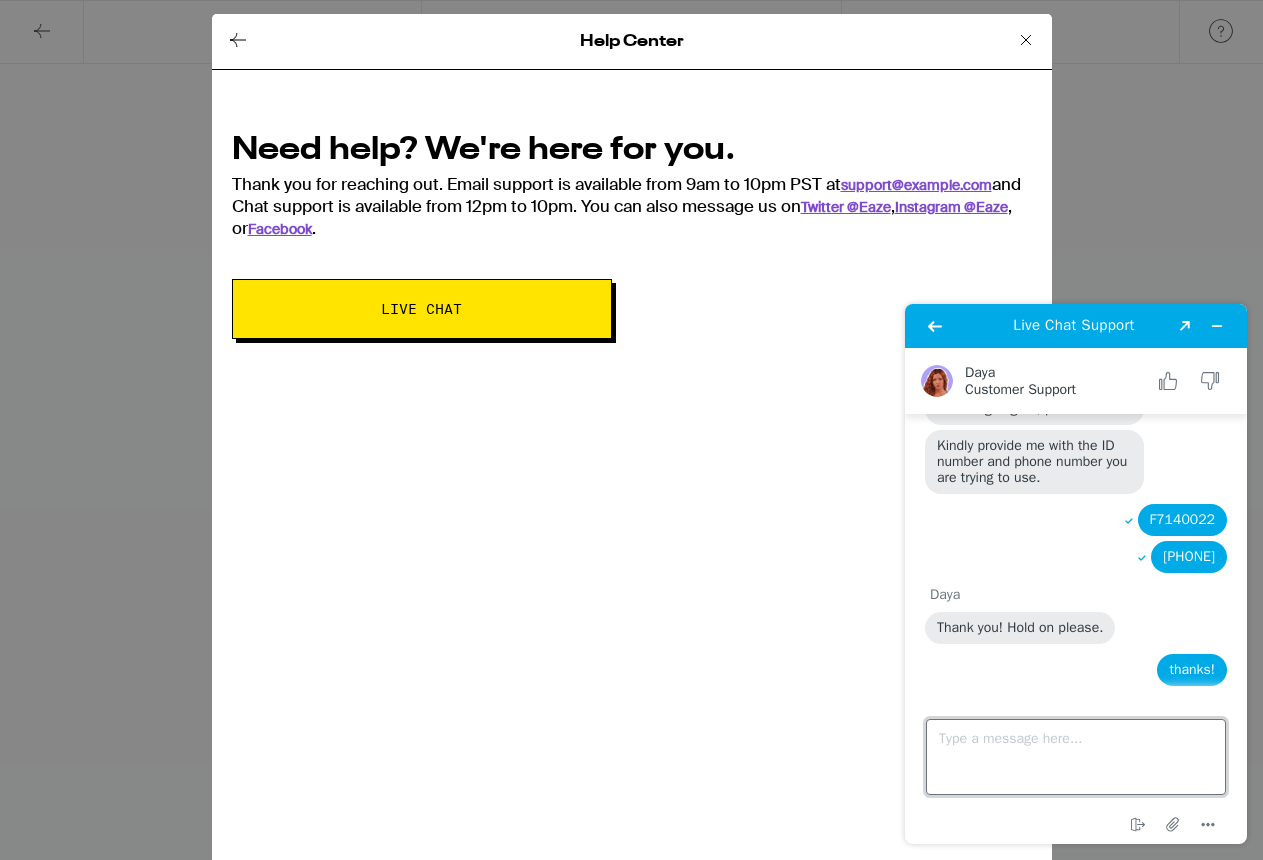 scroll, scrollTop: 497, scrollLeft: 0, axis: vertical 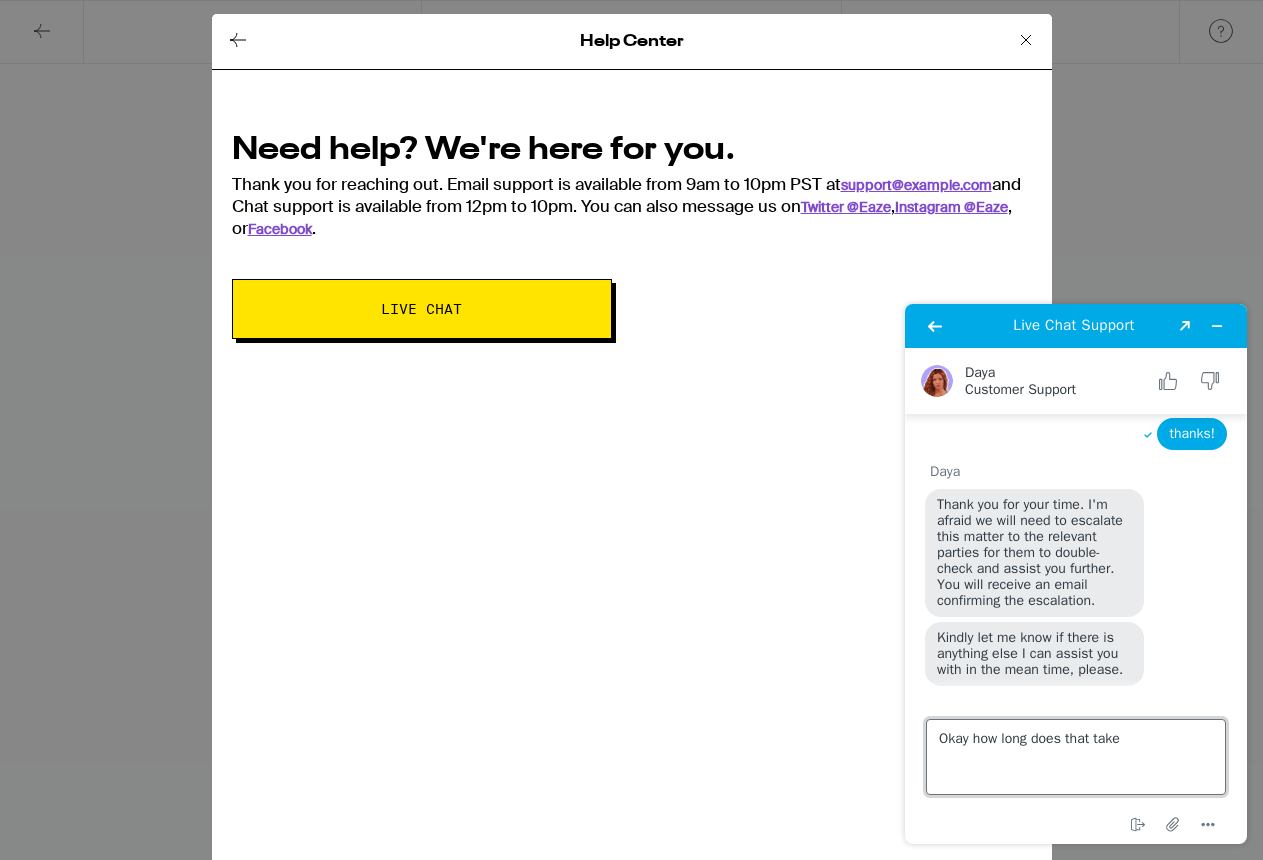 type on "Okay how long does that take?" 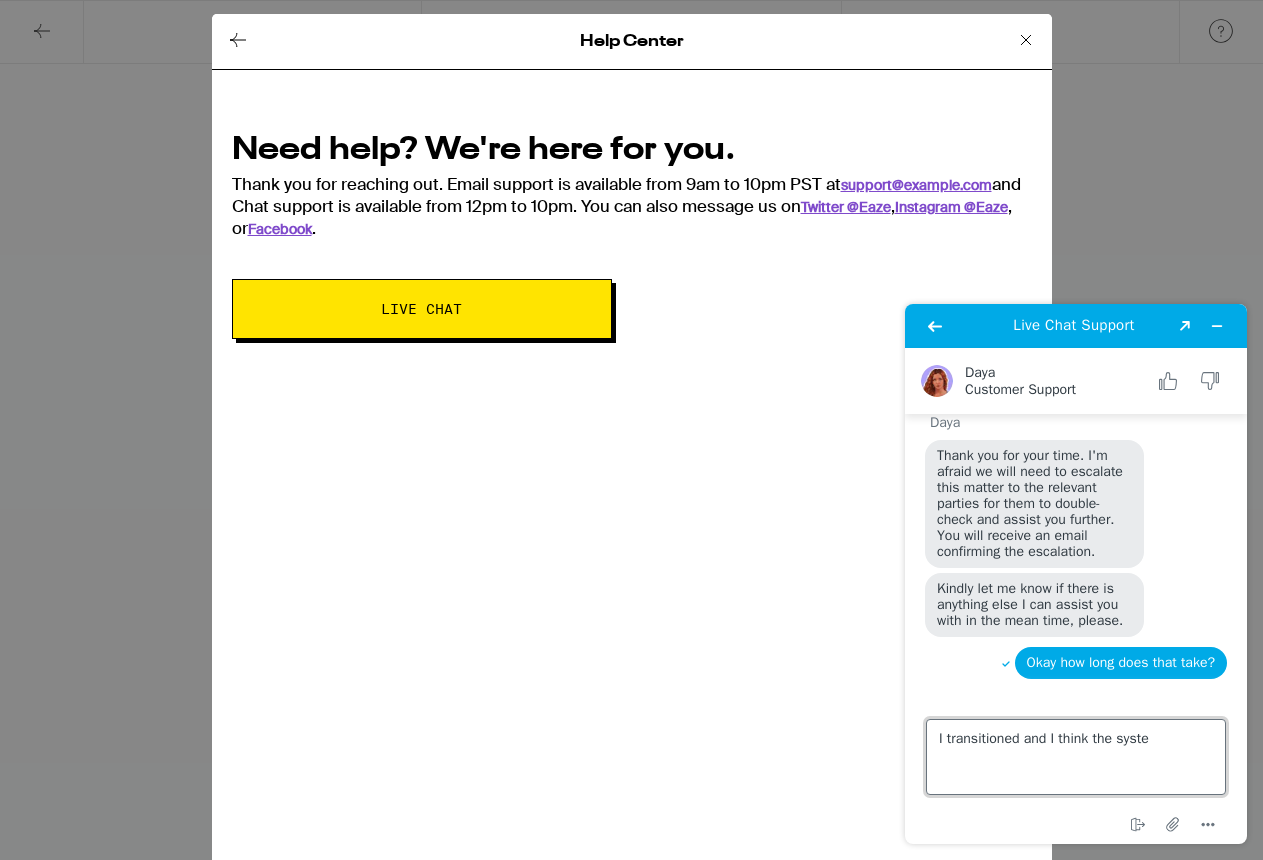 scroll, scrollTop: 779, scrollLeft: 0, axis: vertical 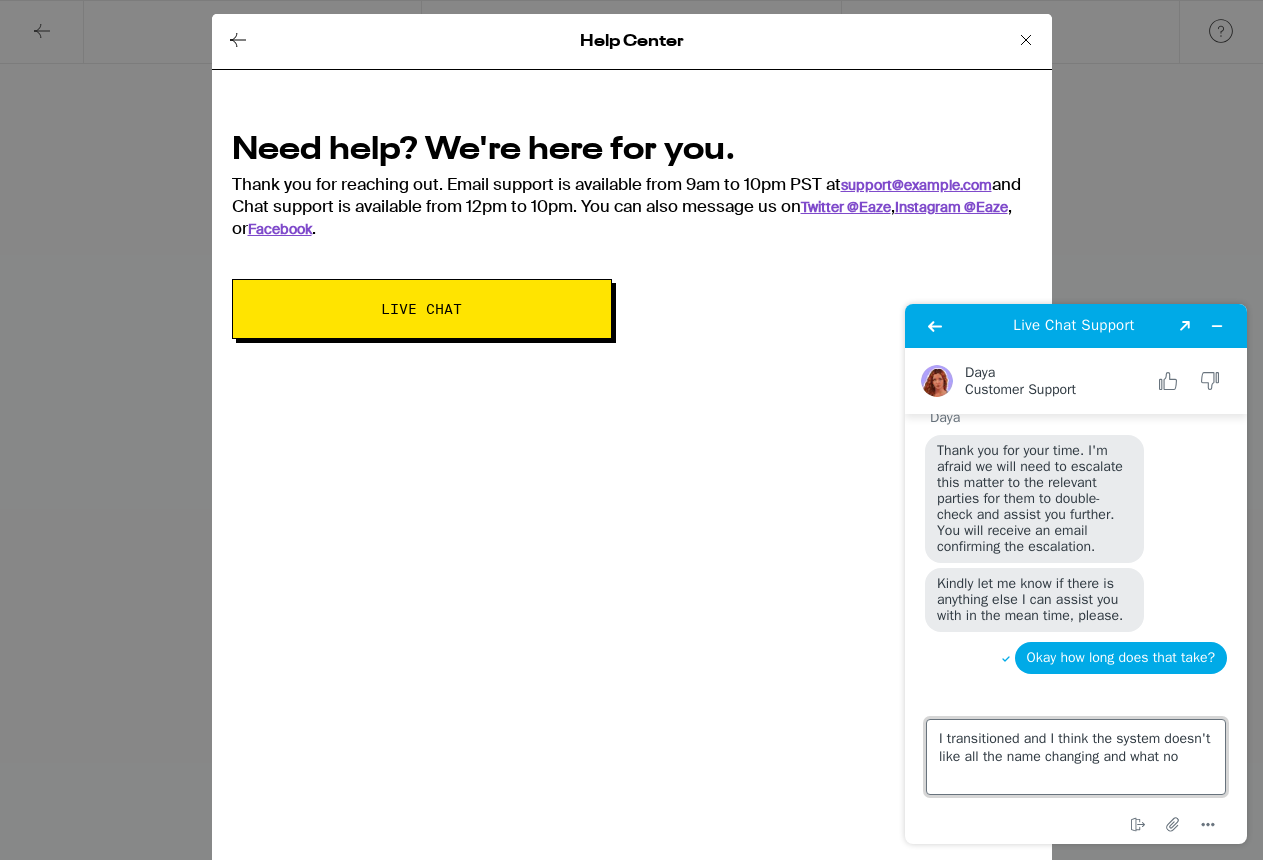 type on "I transitioned and I think the system doesn't like all the name changing and what not" 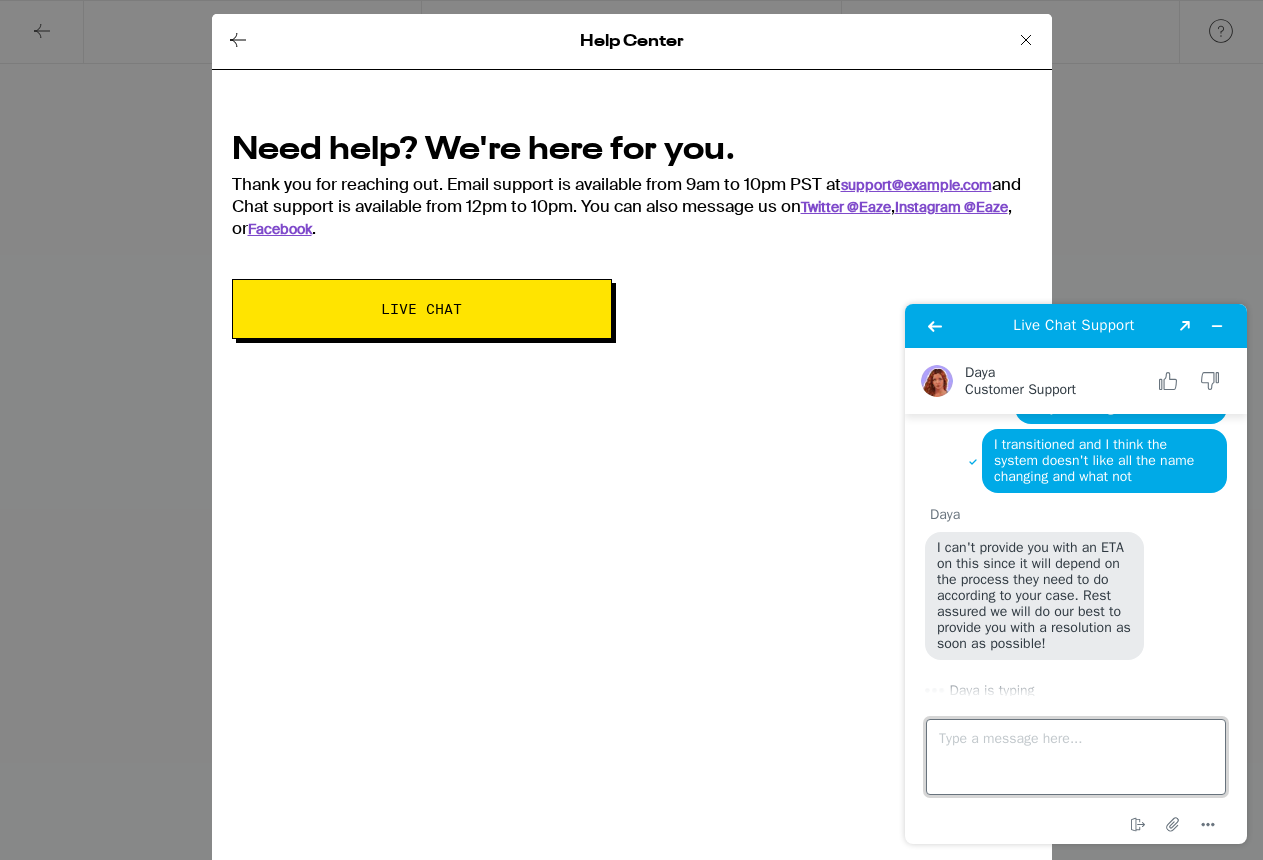 scroll, scrollTop: 1077, scrollLeft: 0, axis: vertical 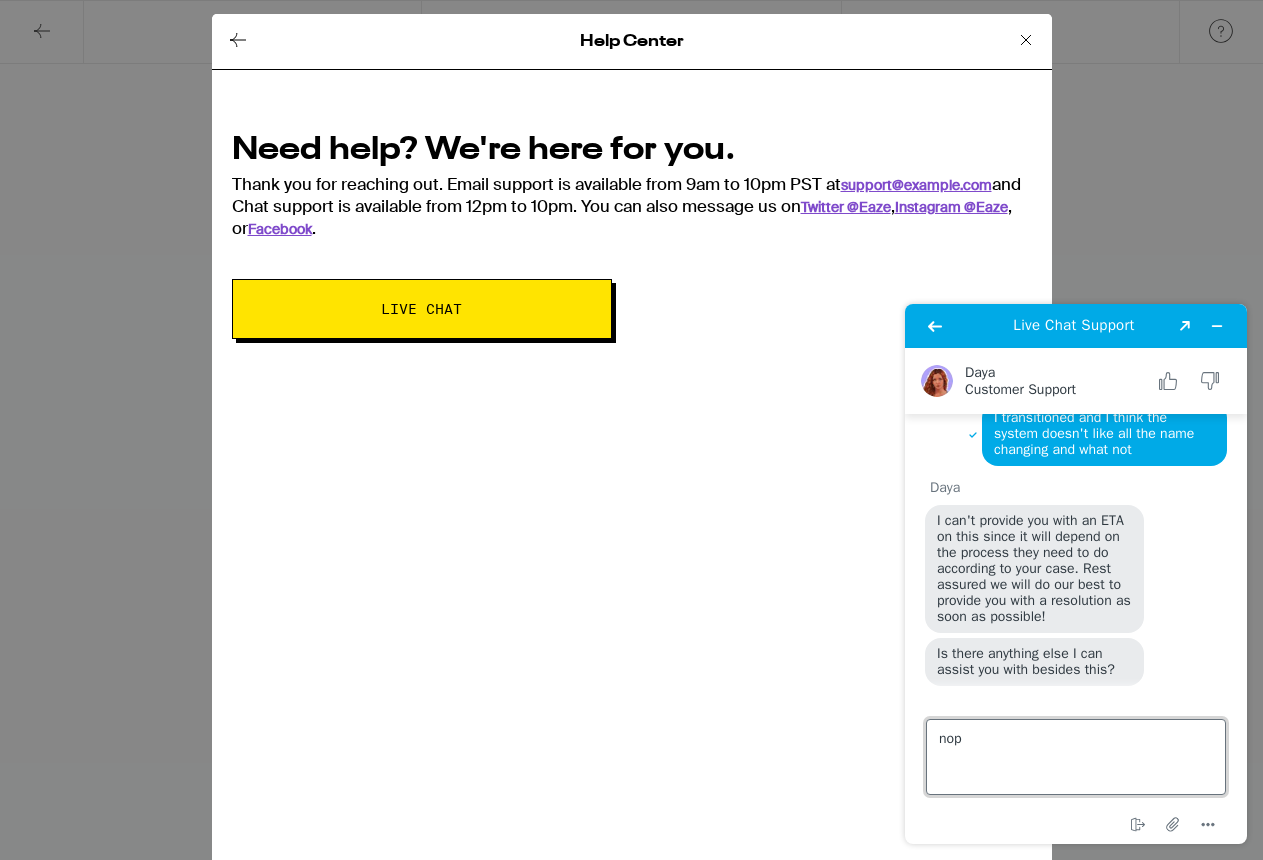 type on "nope" 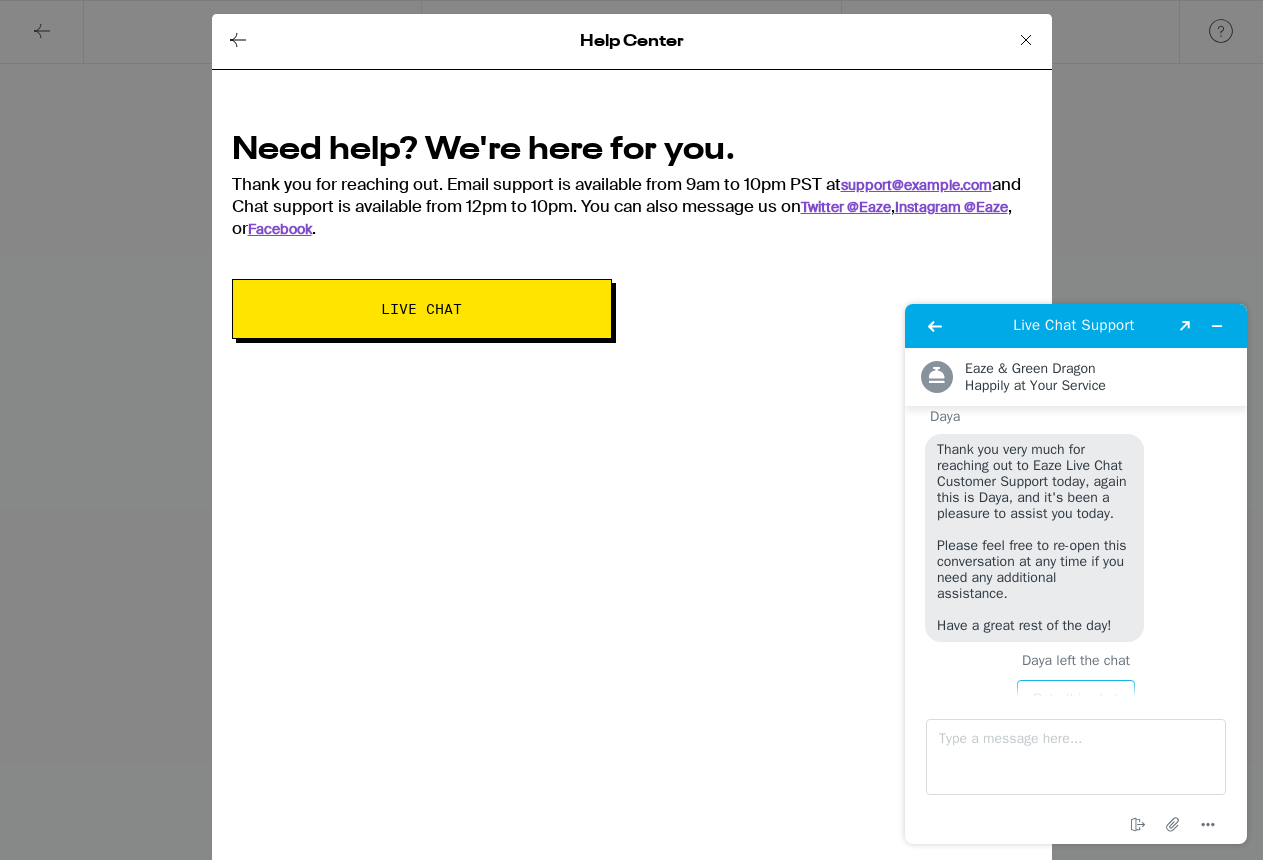 scroll, scrollTop: 1474, scrollLeft: 0, axis: vertical 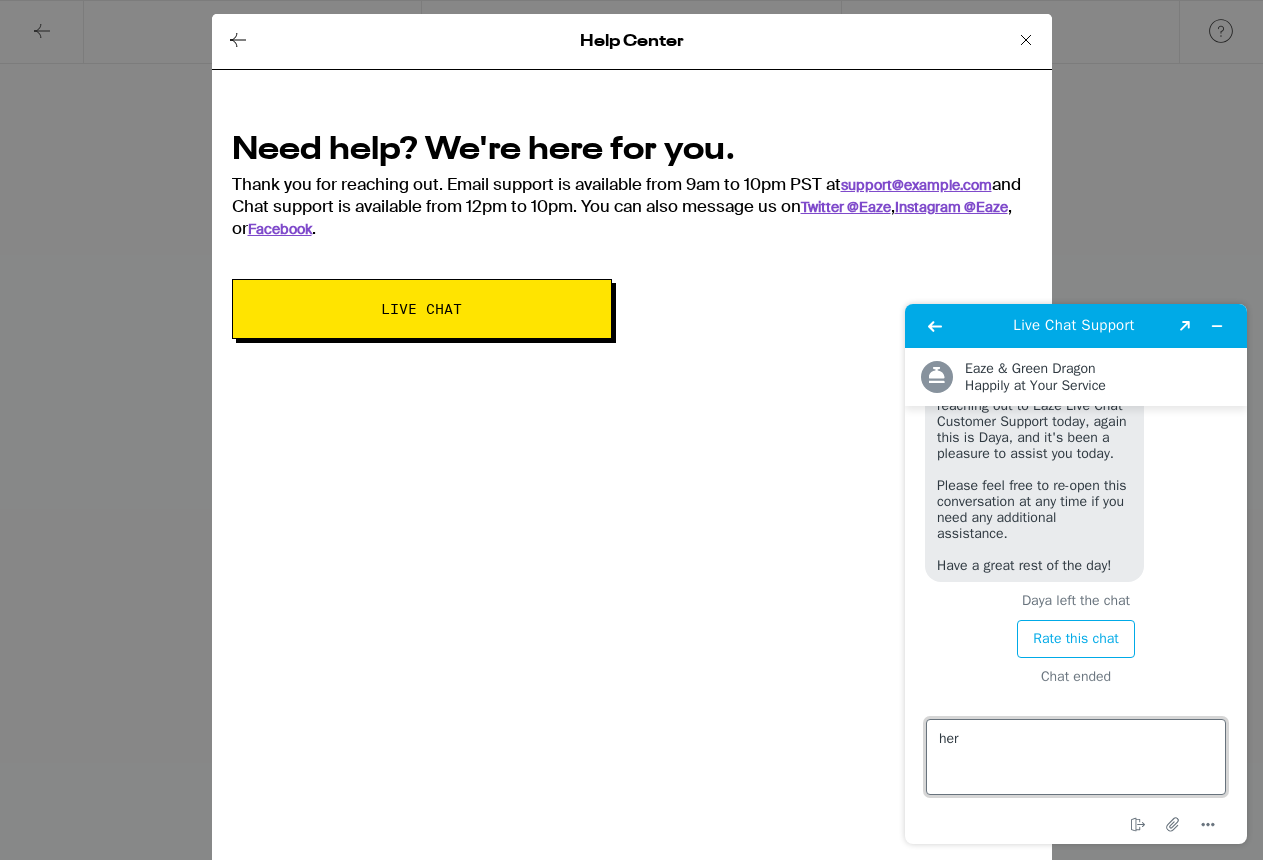 type on "[NAME]" 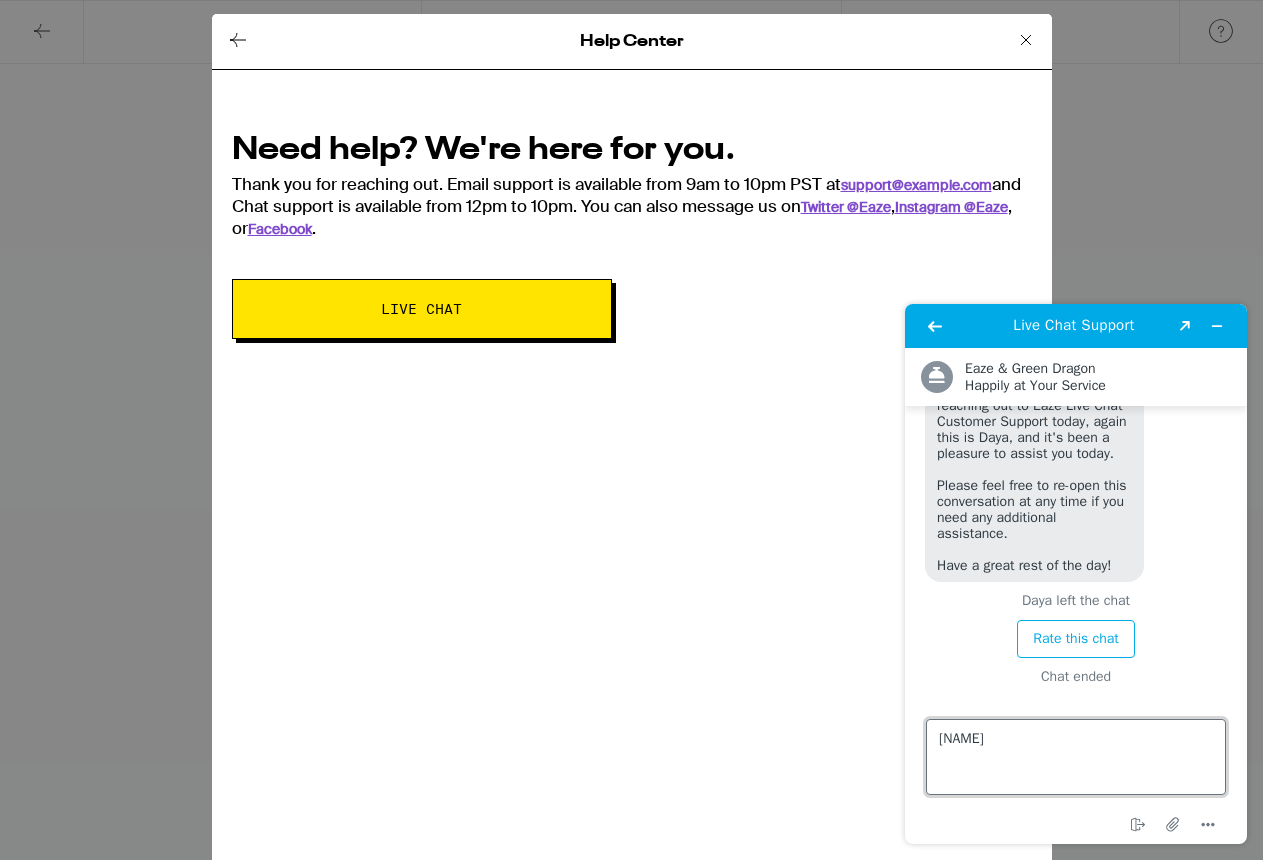 type 